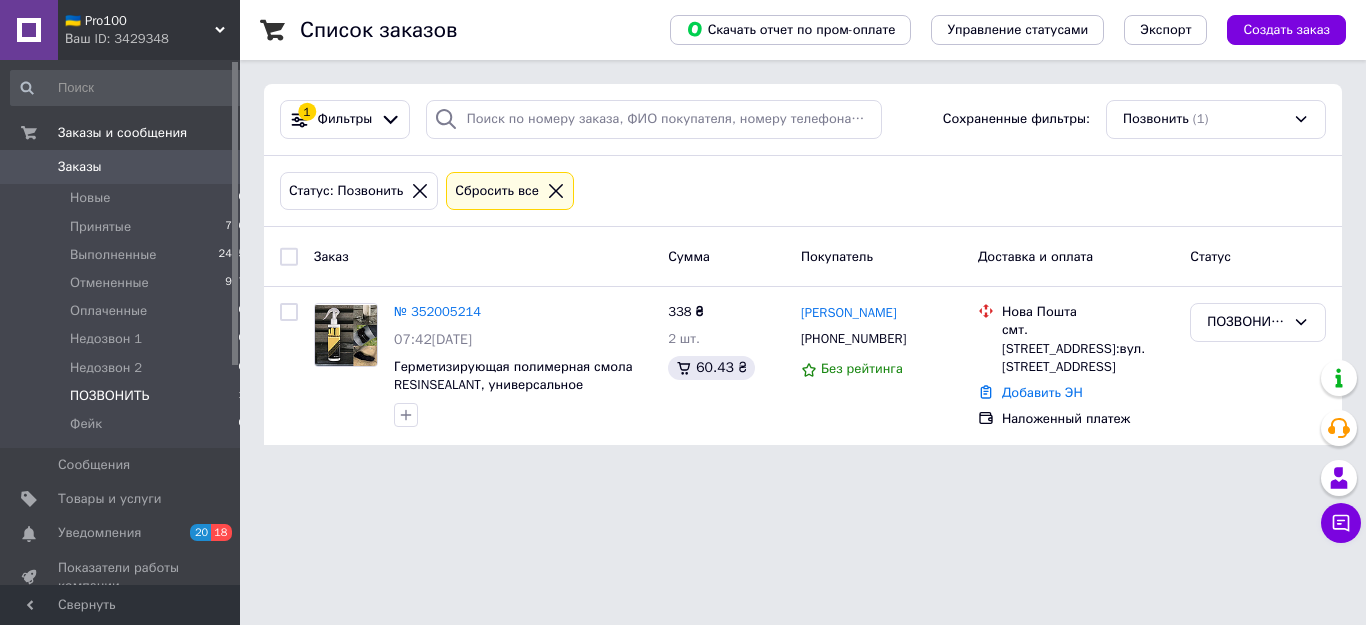 scroll, scrollTop: 0, scrollLeft: 0, axis: both 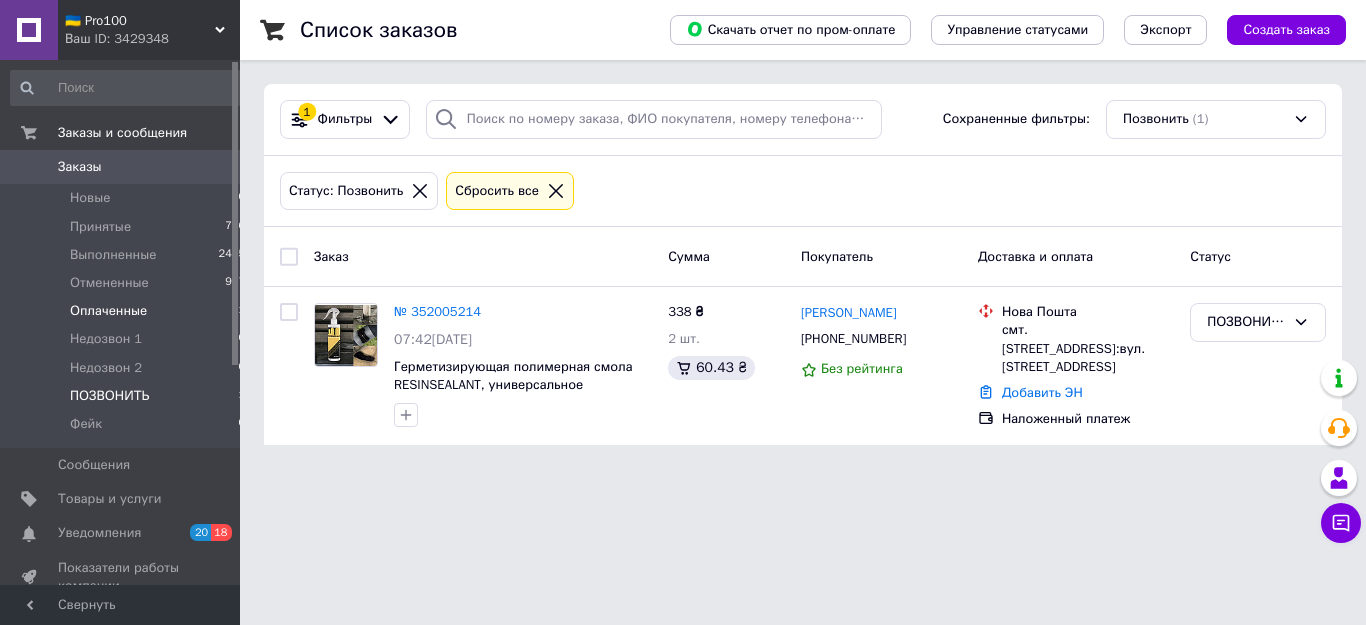 click on "Оплаченные 1" at bounding box center (128, 311) 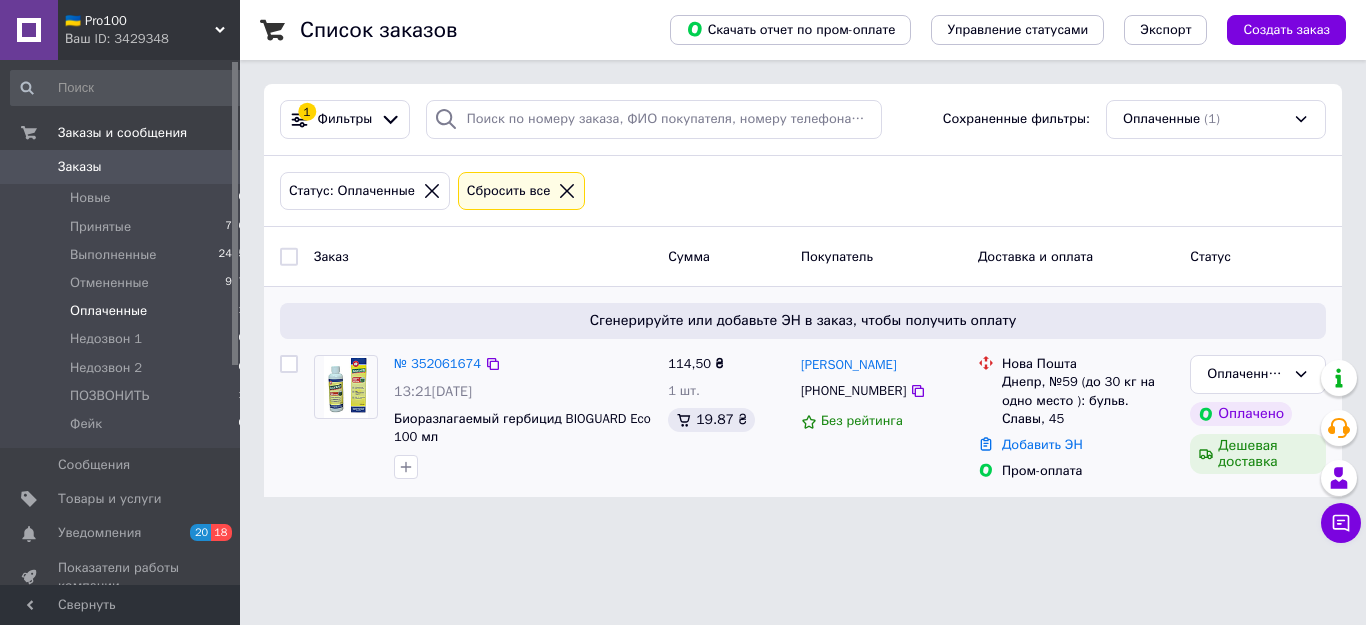 click on "Сгенерируйте или добавьте ЭН в заказ, чтобы получить оплату № 352061674 13:21[DATE] Биоразлагаемый гербицид BIOGUARD Eco 100 мл 114,50 ₴ 1 шт. 19.87 ₴ [PERSON_NAME] [PHONE_NUMBER] Без рейтинга Нова Пошта Днепр, №59 (до 30 кг на одно место ): бульв. Славы, 45 Добавить ЭН Пром-оплата Оплаченный Оплачено Дешевая доставка" at bounding box center [803, 392] 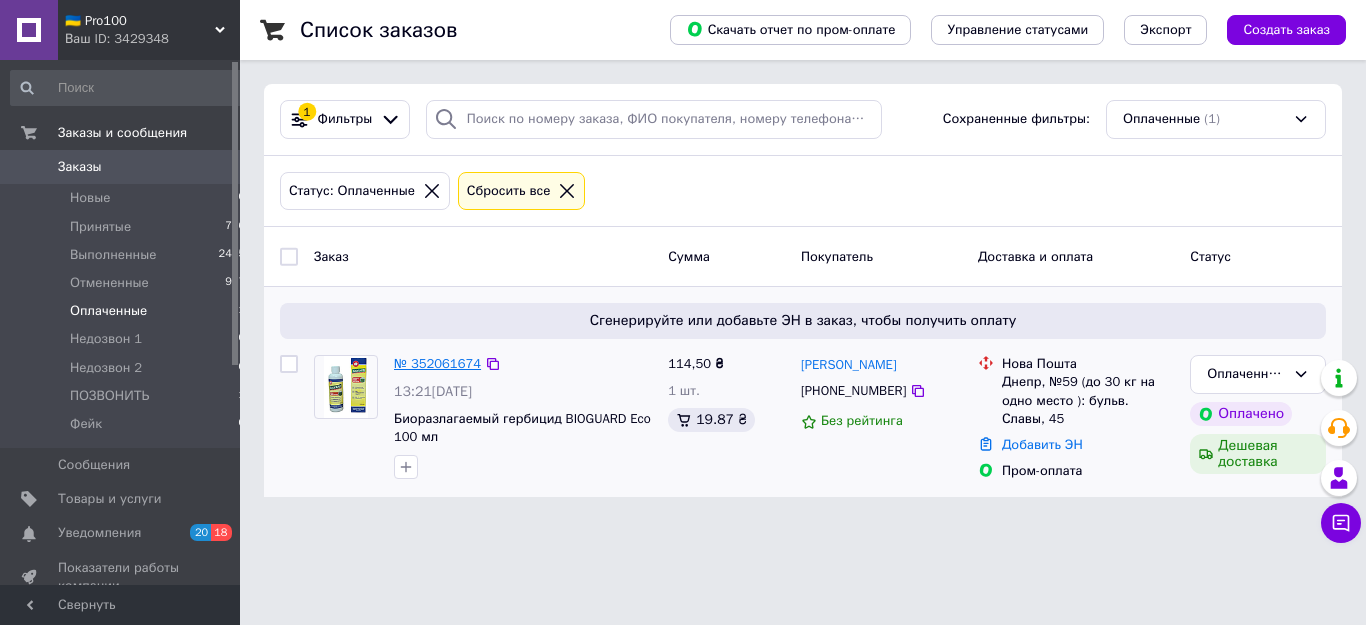 click on "№ 352061674" at bounding box center [437, 363] 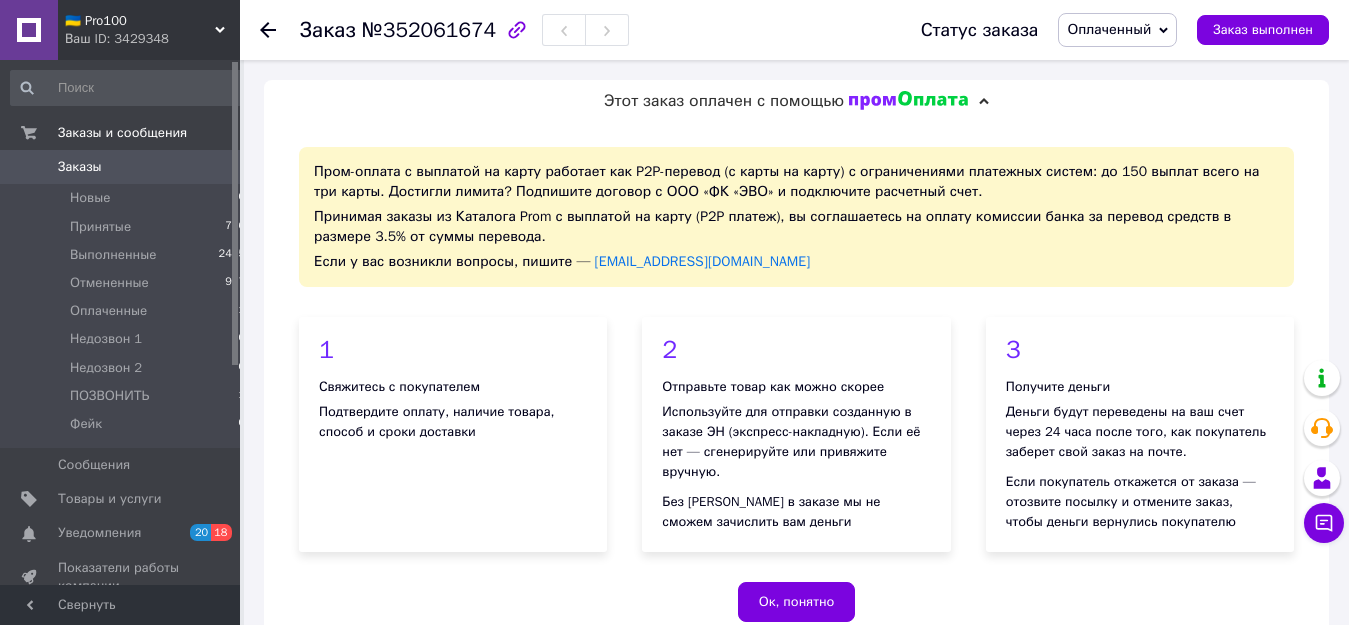 click on "Оплаченный" at bounding box center [1109, 29] 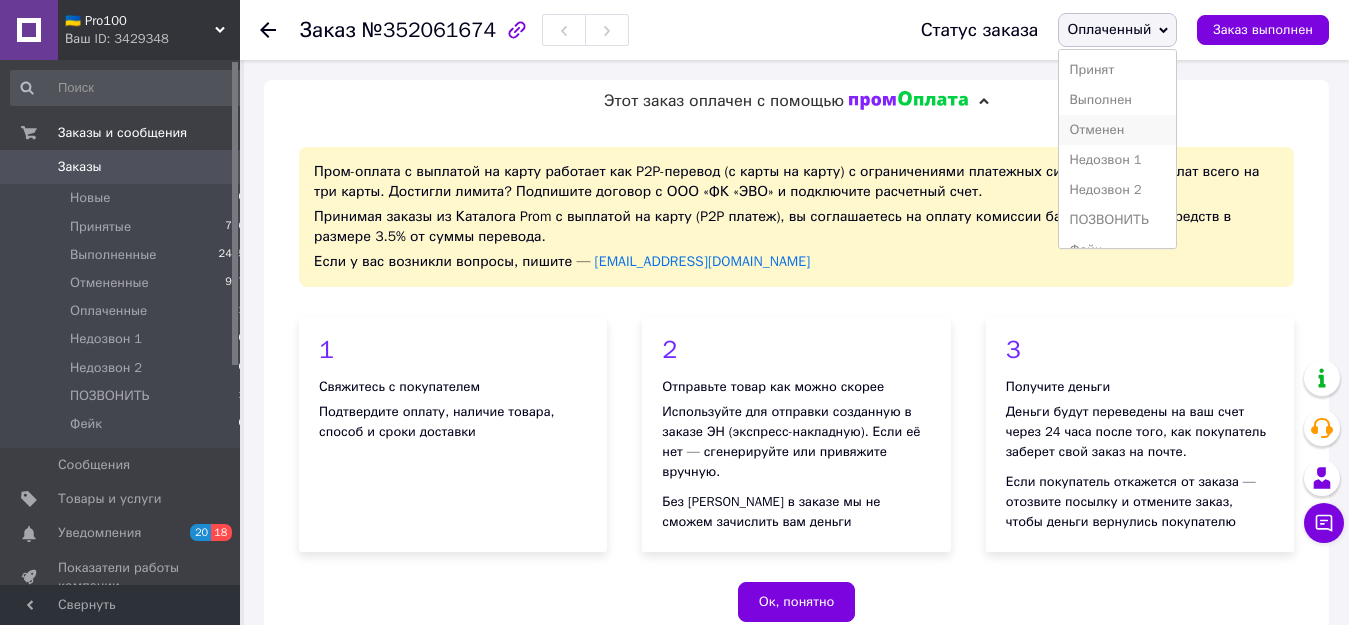 scroll, scrollTop: 22, scrollLeft: 0, axis: vertical 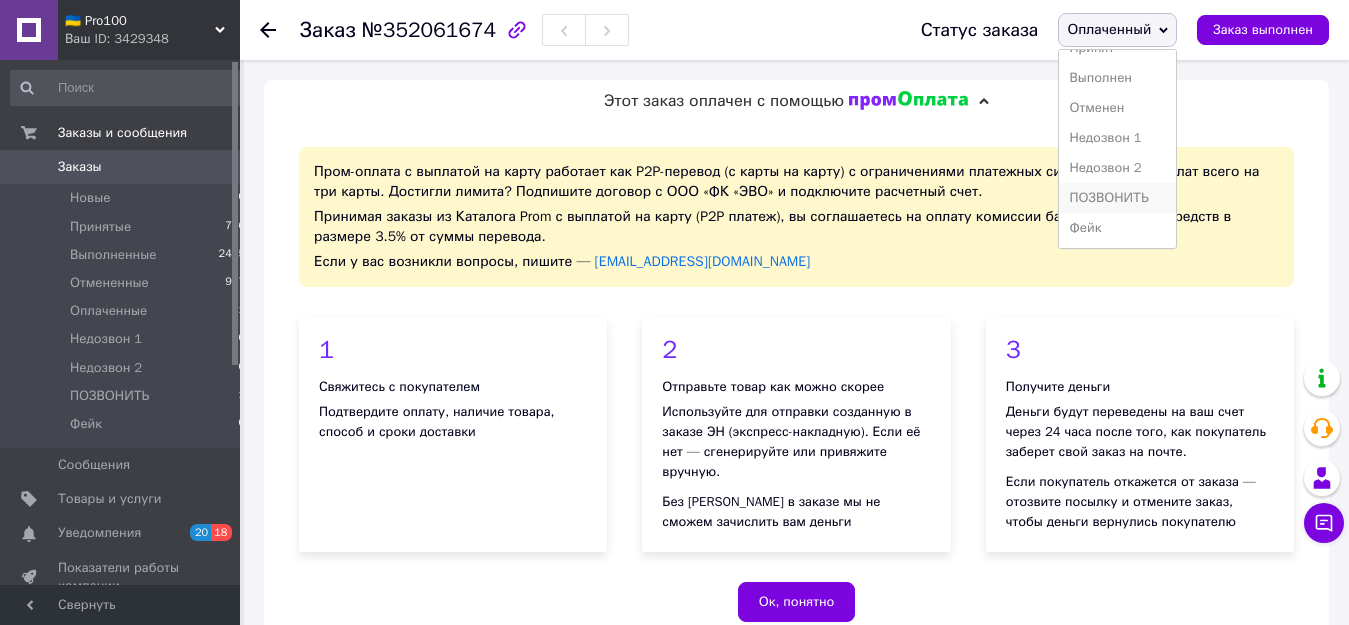 click on "ПОЗВОНИТЬ" at bounding box center [1117, 198] 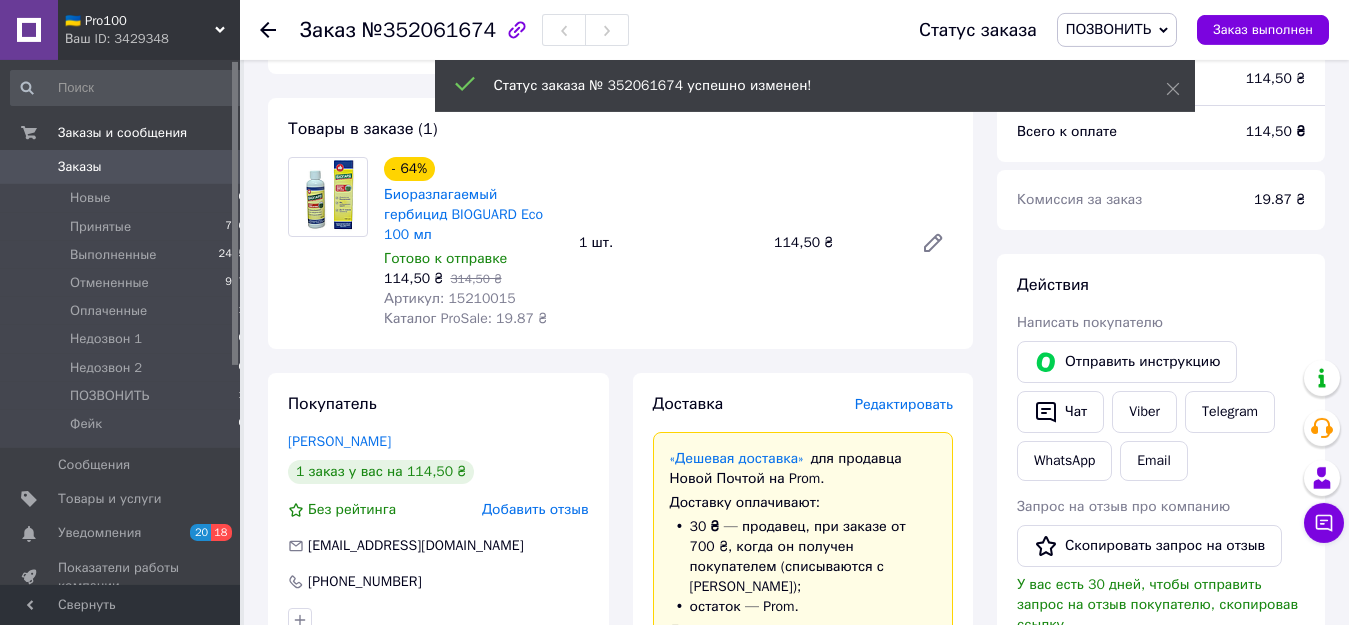 scroll, scrollTop: 714, scrollLeft: 0, axis: vertical 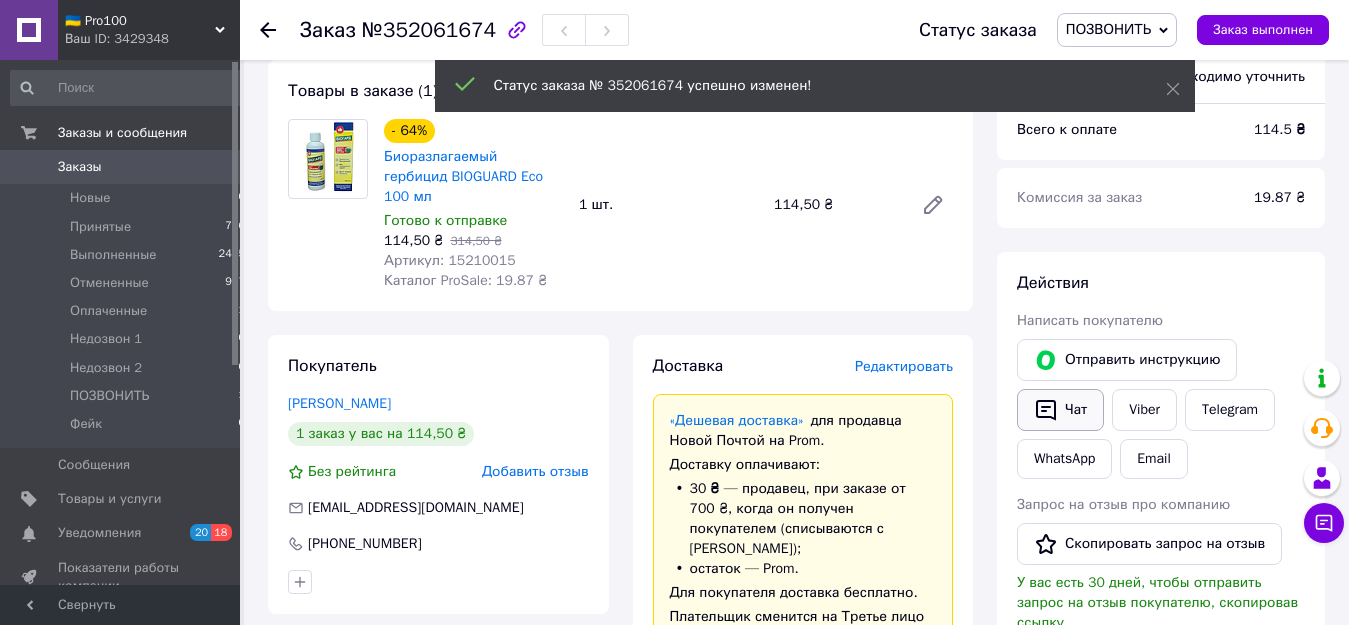 click 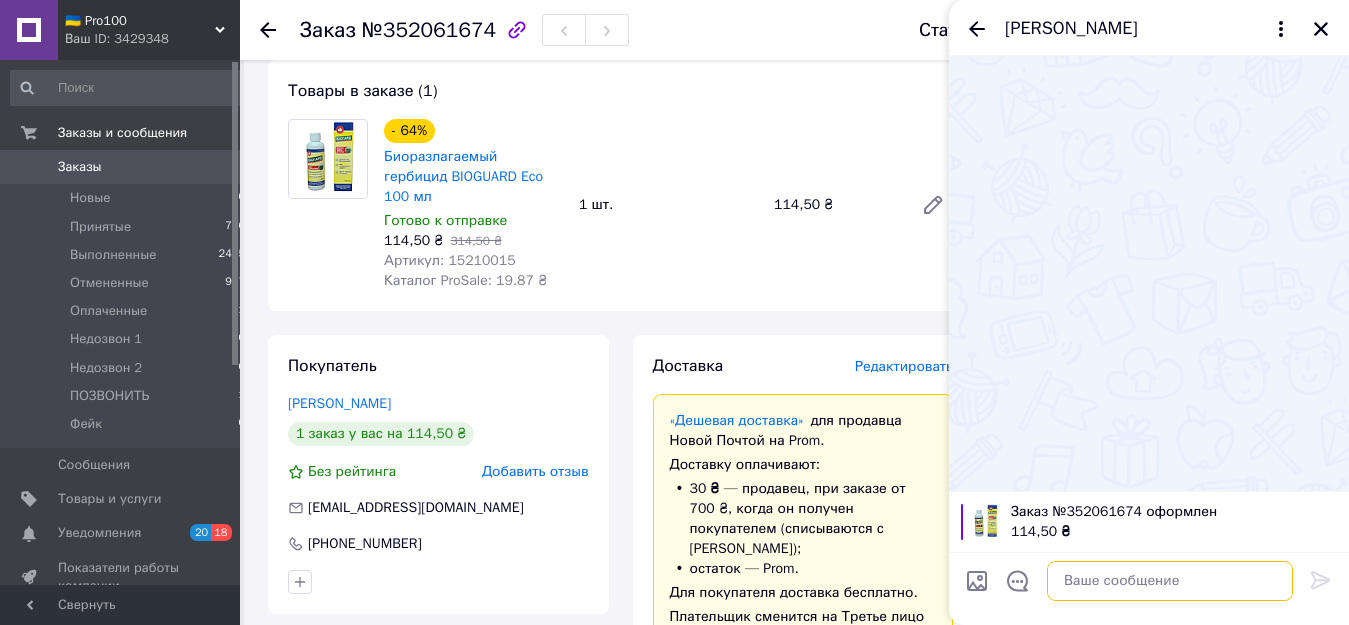 click at bounding box center [1170, 581] 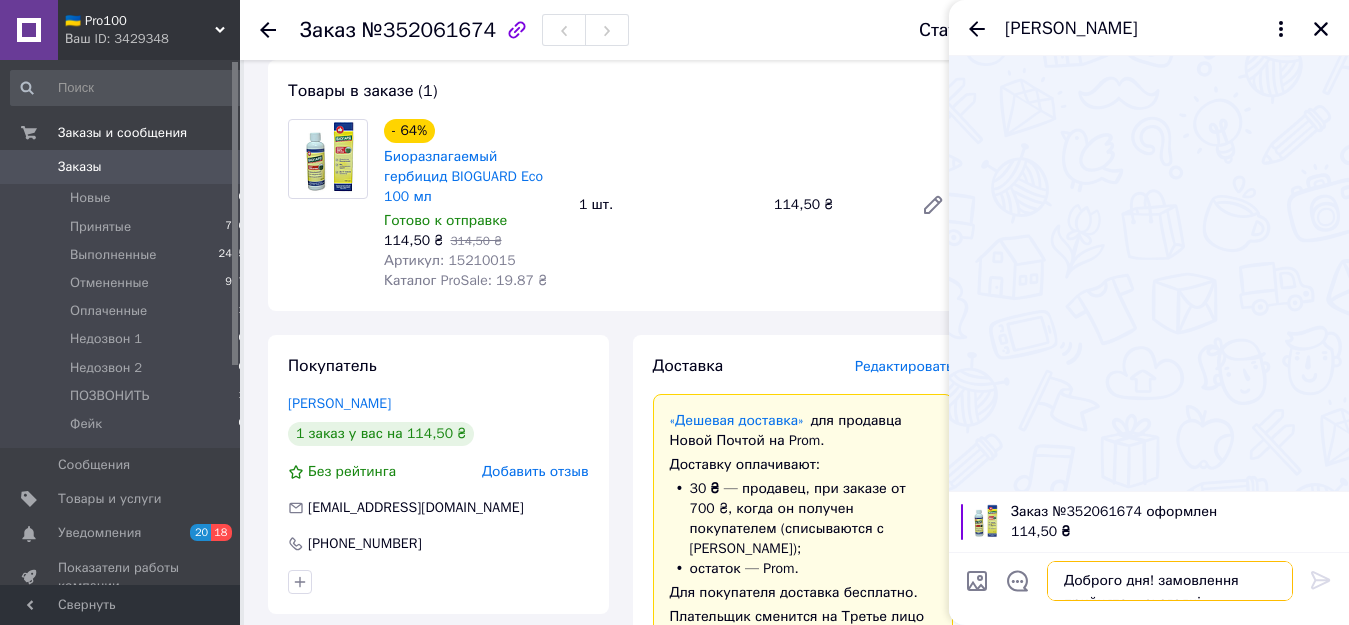 scroll, scrollTop: 2, scrollLeft: 0, axis: vertical 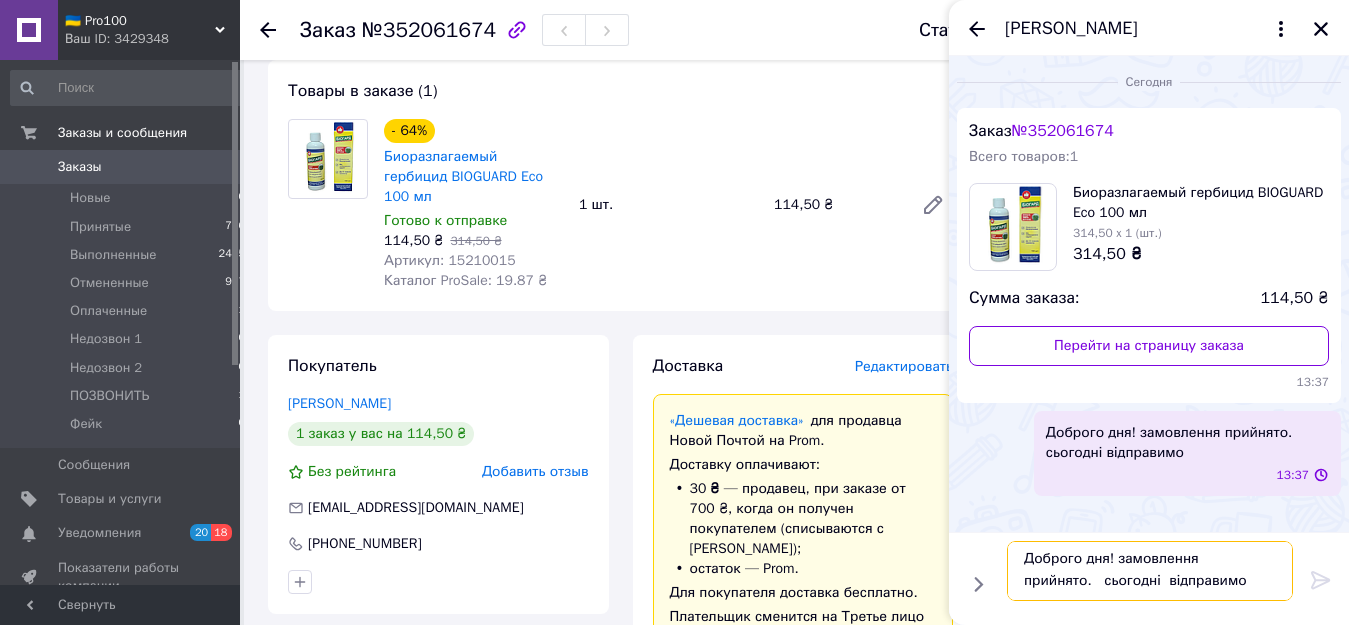 type 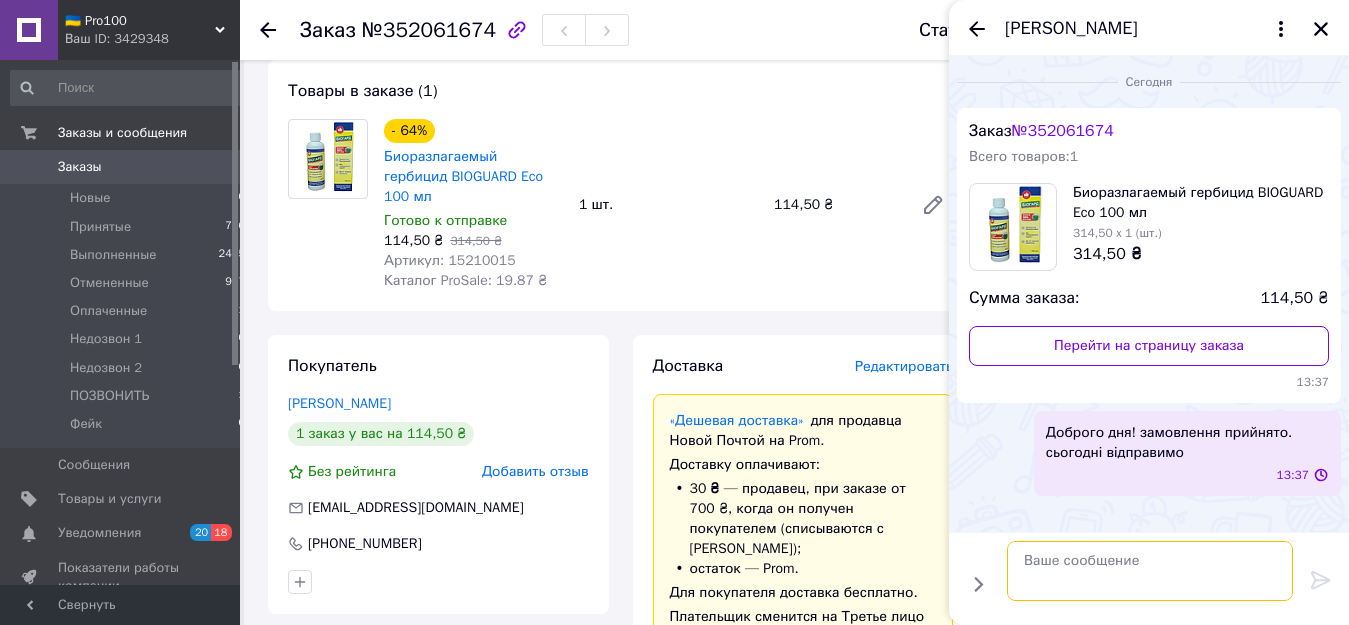 scroll, scrollTop: 0, scrollLeft: 0, axis: both 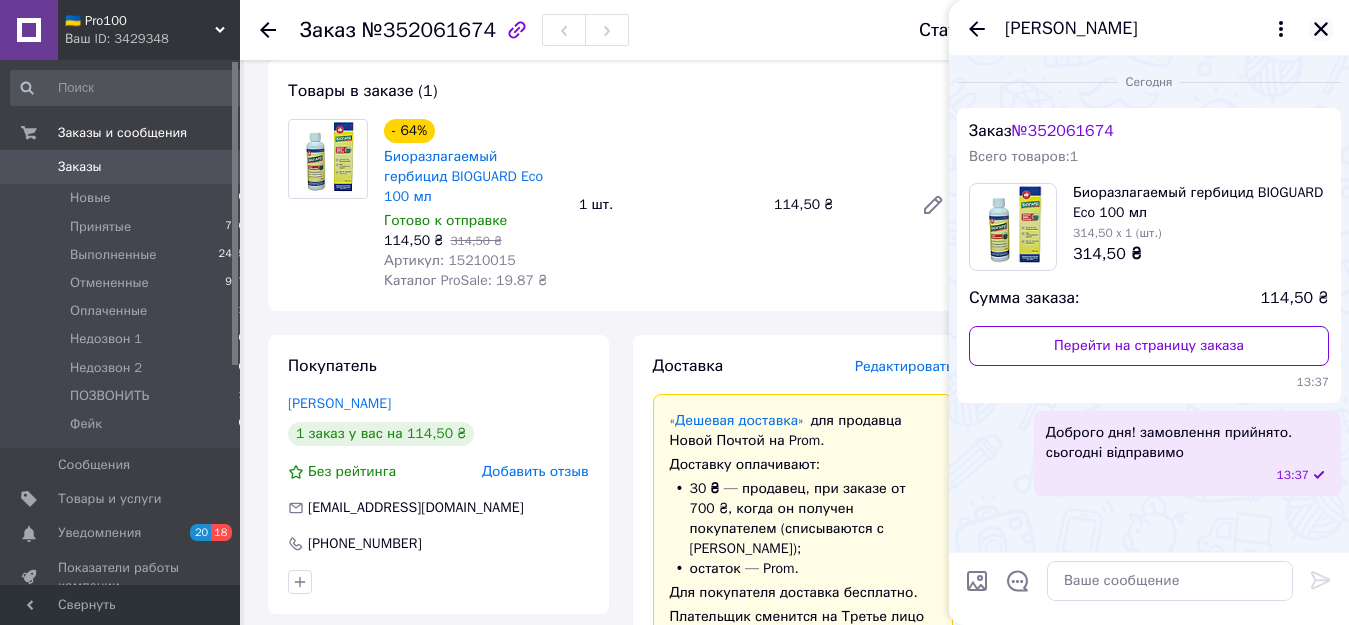 click 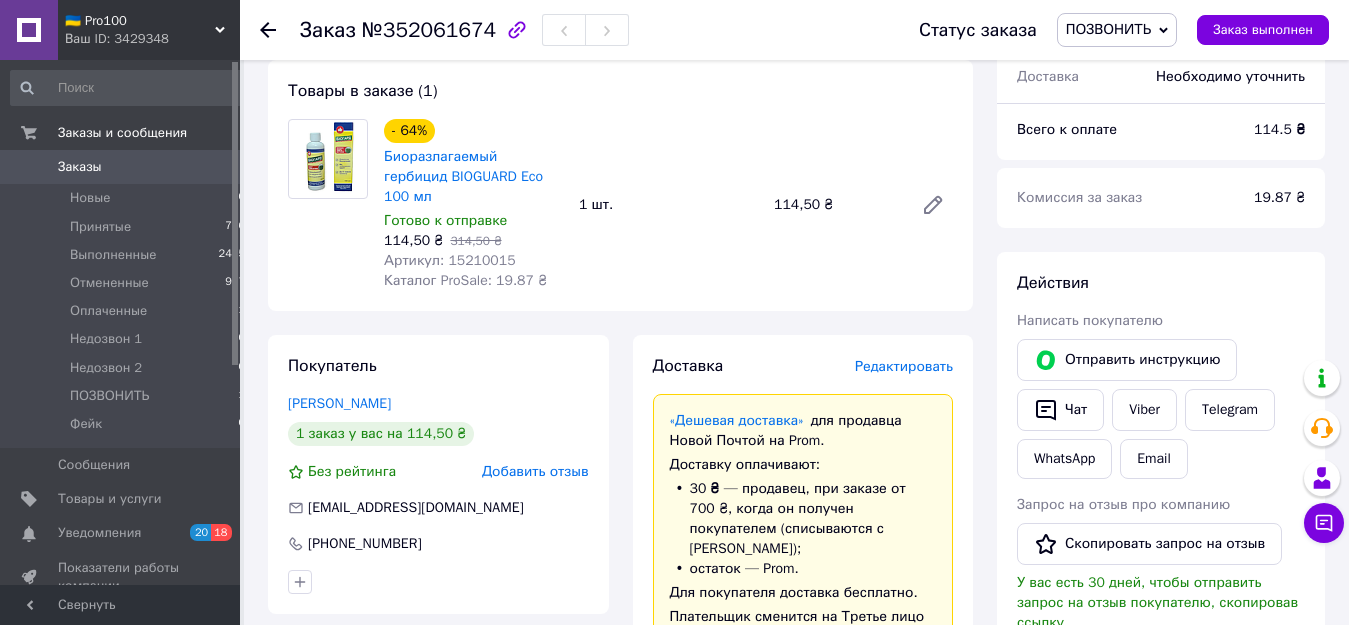 click on "ПОЗВОНИТЬ" at bounding box center (1108, 29) 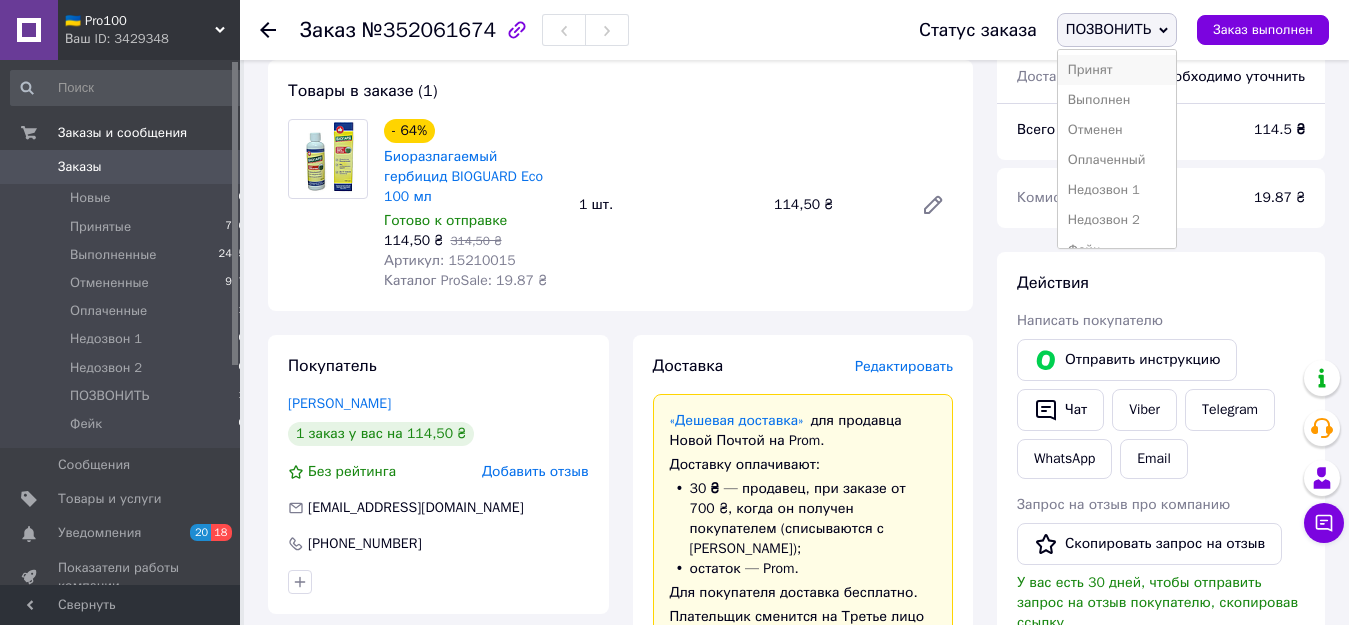 click on "Принят" at bounding box center [1117, 70] 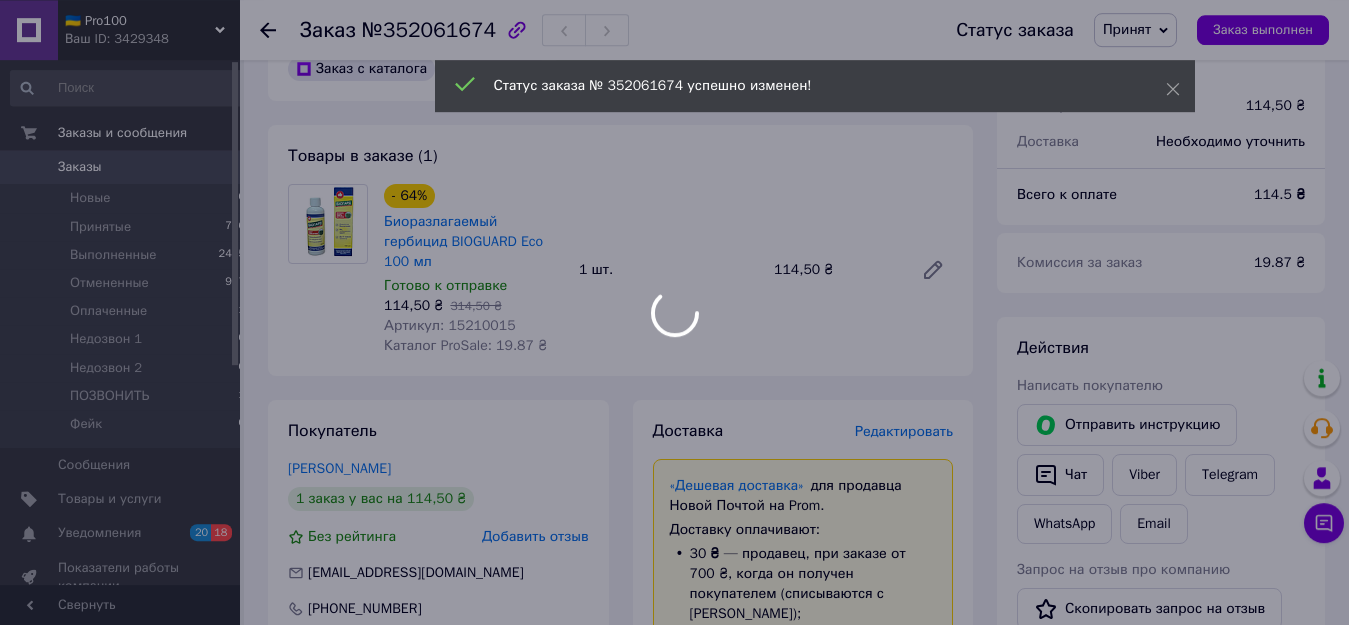 scroll, scrollTop: 510, scrollLeft: 0, axis: vertical 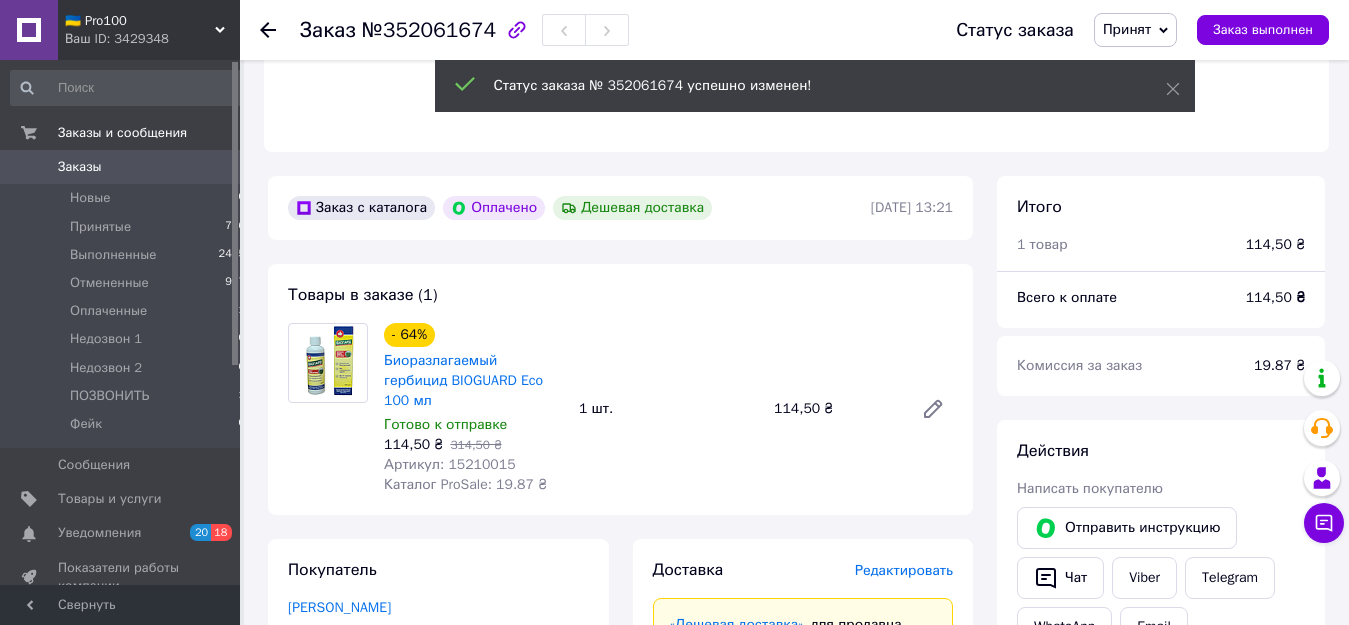 drag, startPoint x: 538, startPoint y: 382, endPoint x: 443, endPoint y: 373, distance: 95.42536 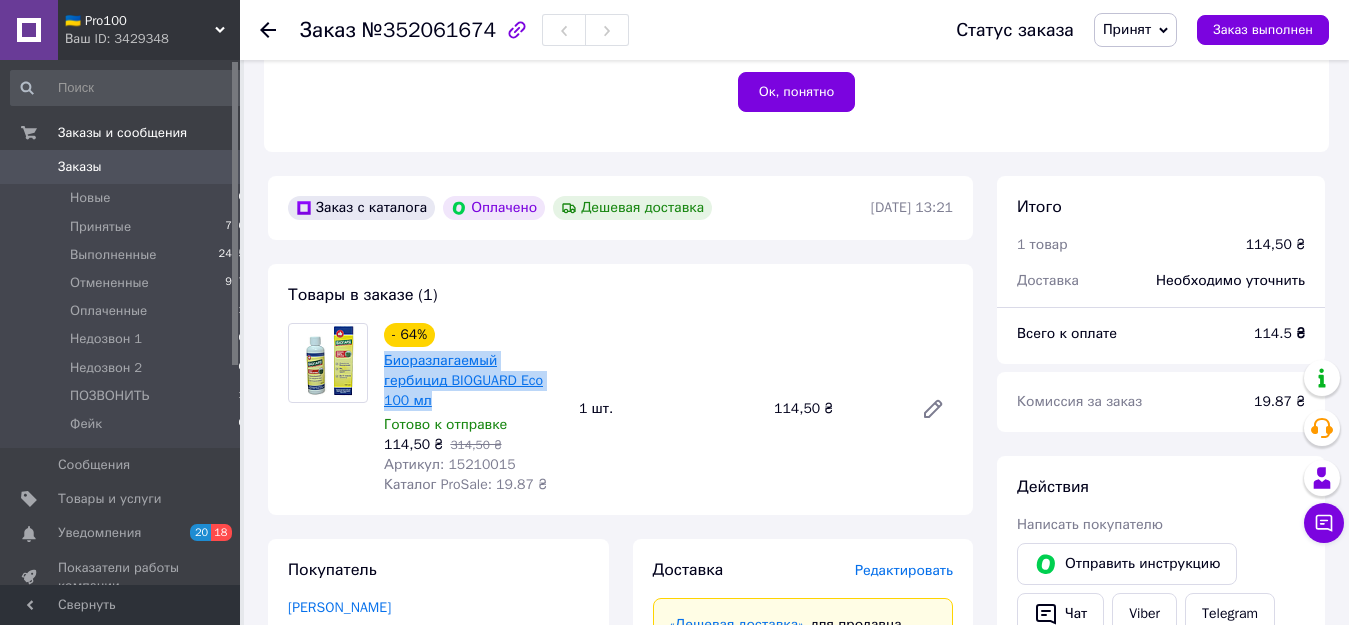 drag, startPoint x: 532, startPoint y: 377, endPoint x: 384, endPoint y: 353, distance: 149.93332 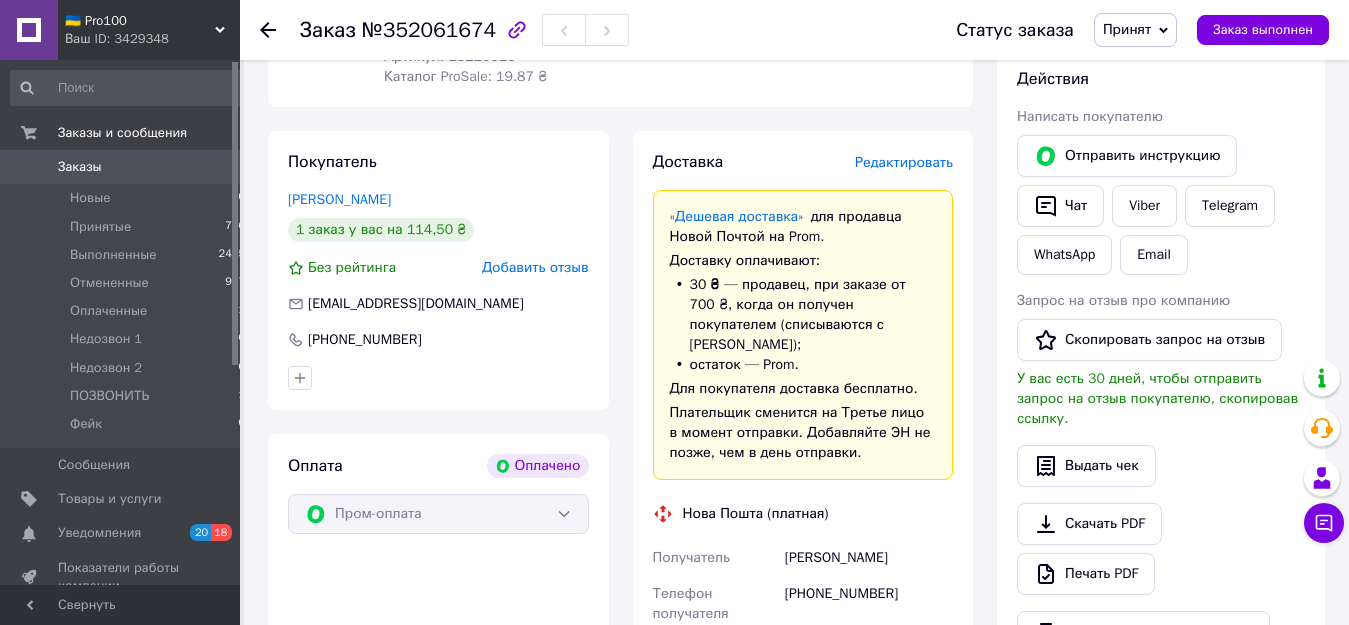 scroll, scrollTop: 1122, scrollLeft: 0, axis: vertical 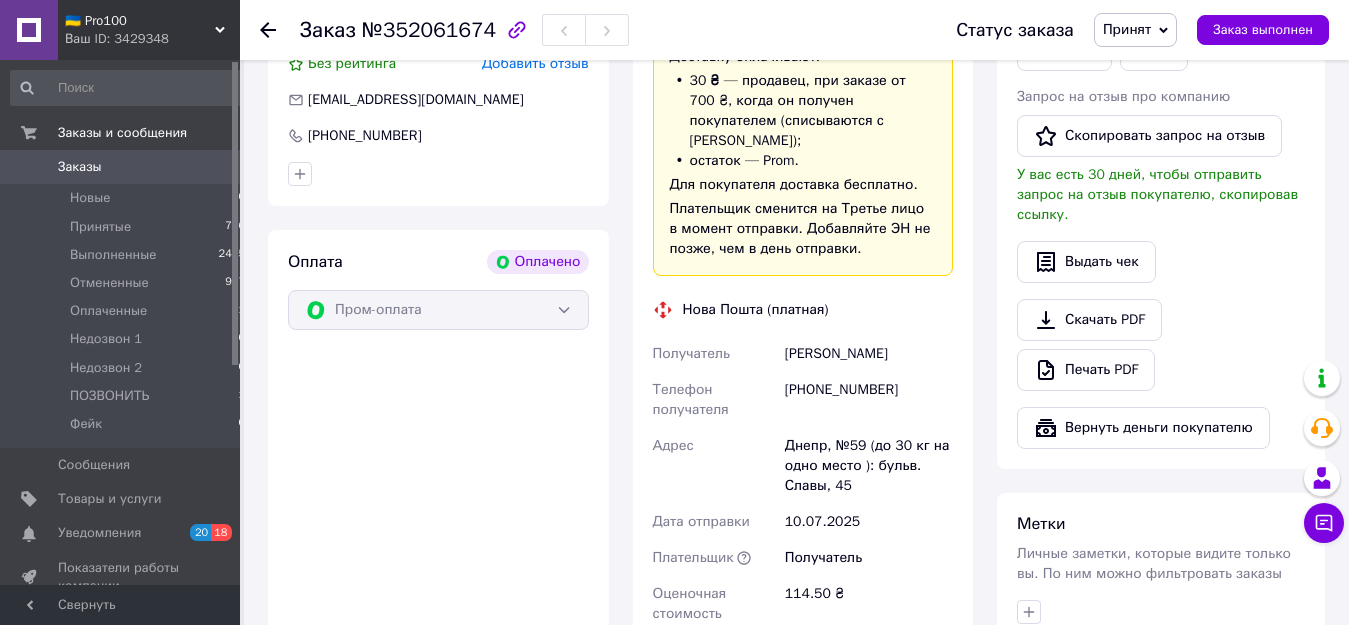click on "[PERSON_NAME]" at bounding box center [869, 354] 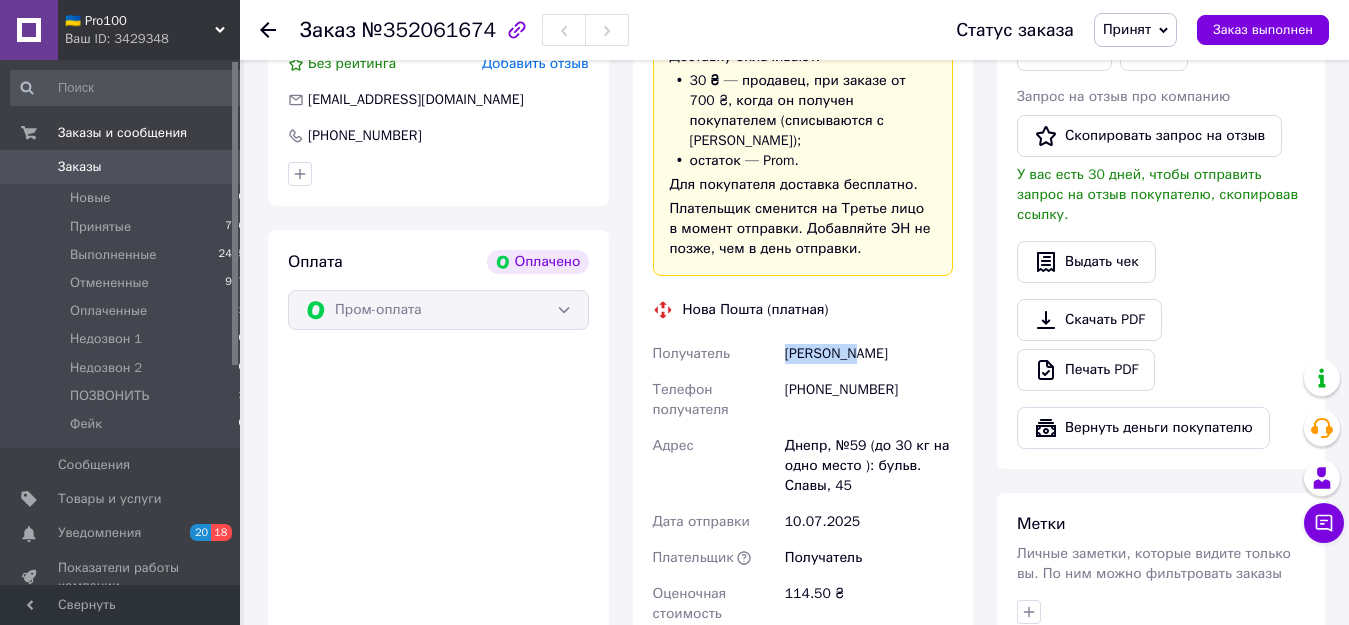 click on "[PERSON_NAME]" at bounding box center (869, 354) 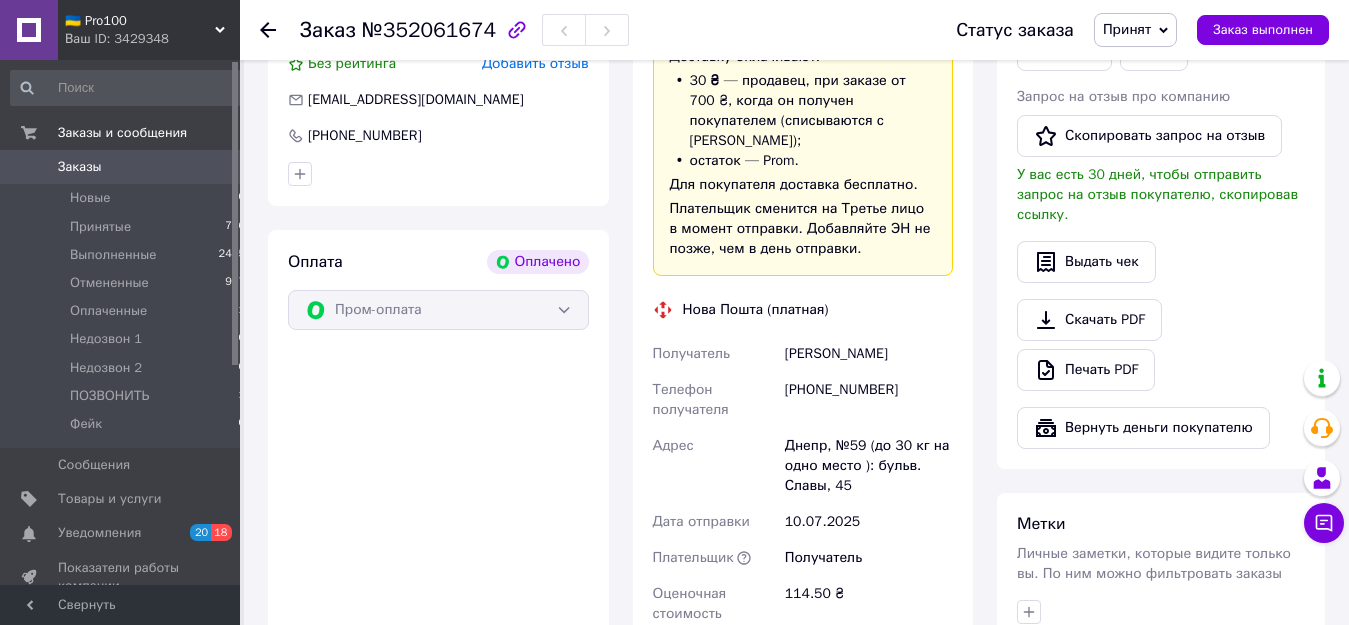 click on "[PERSON_NAME]" at bounding box center [869, 354] 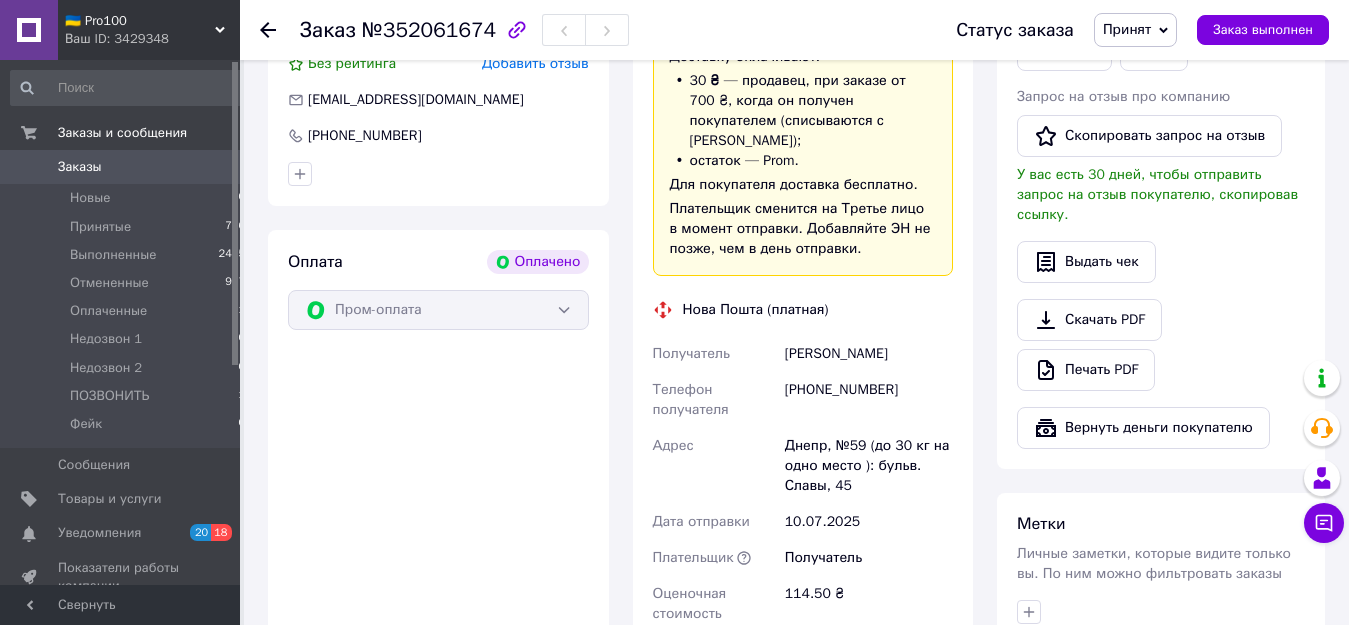 click on "[PHONE_NUMBER]" at bounding box center [869, 400] 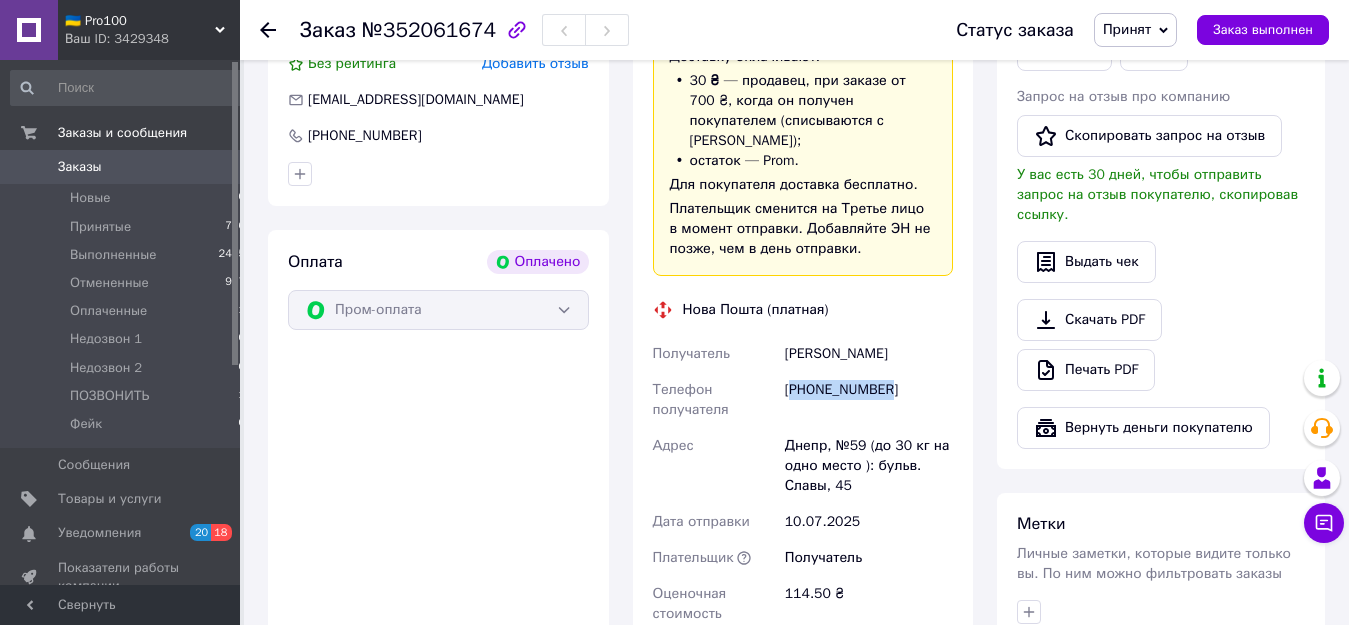 click on "[PHONE_NUMBER]" at bounding box center (869, 400) 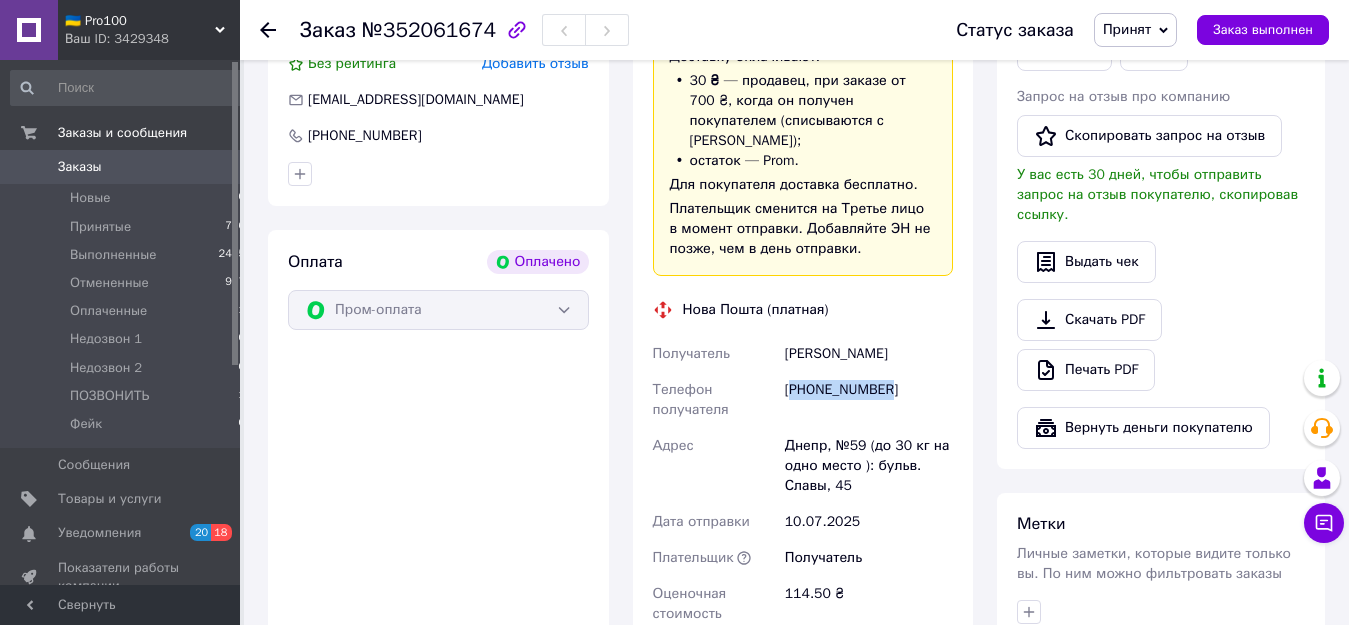 copy on "380679417946" 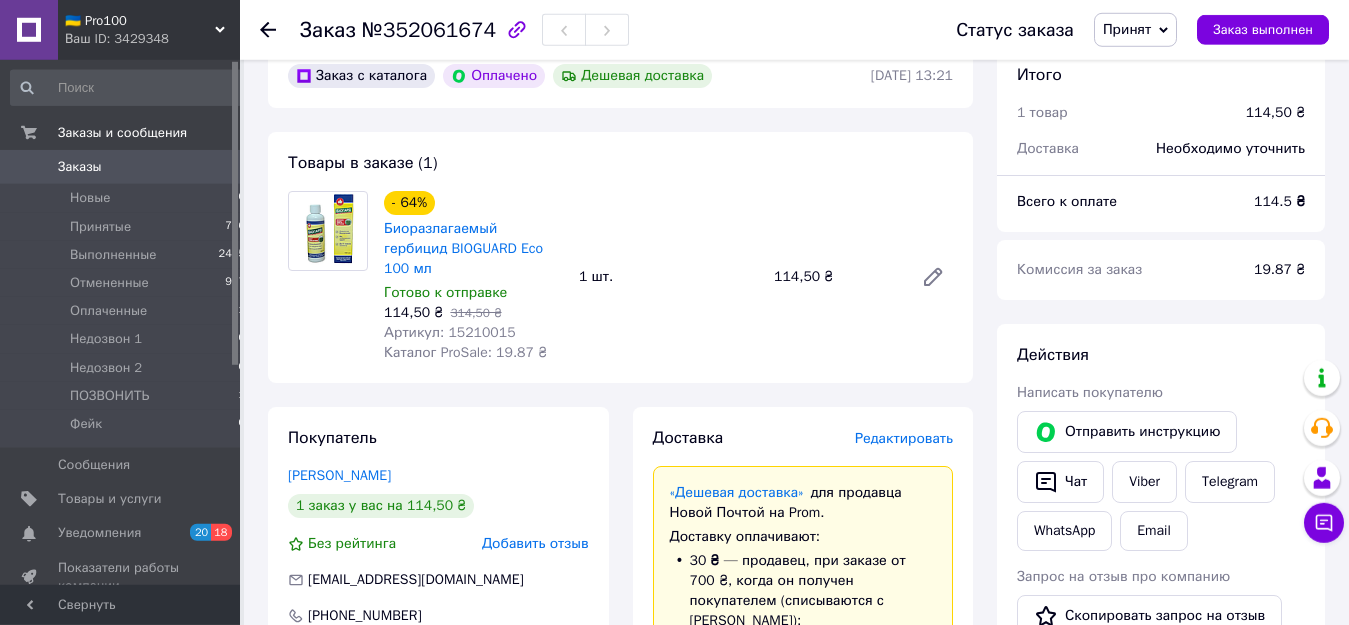 scroll, scrollTop: 612, scrollLeft: 0, axis: vertical 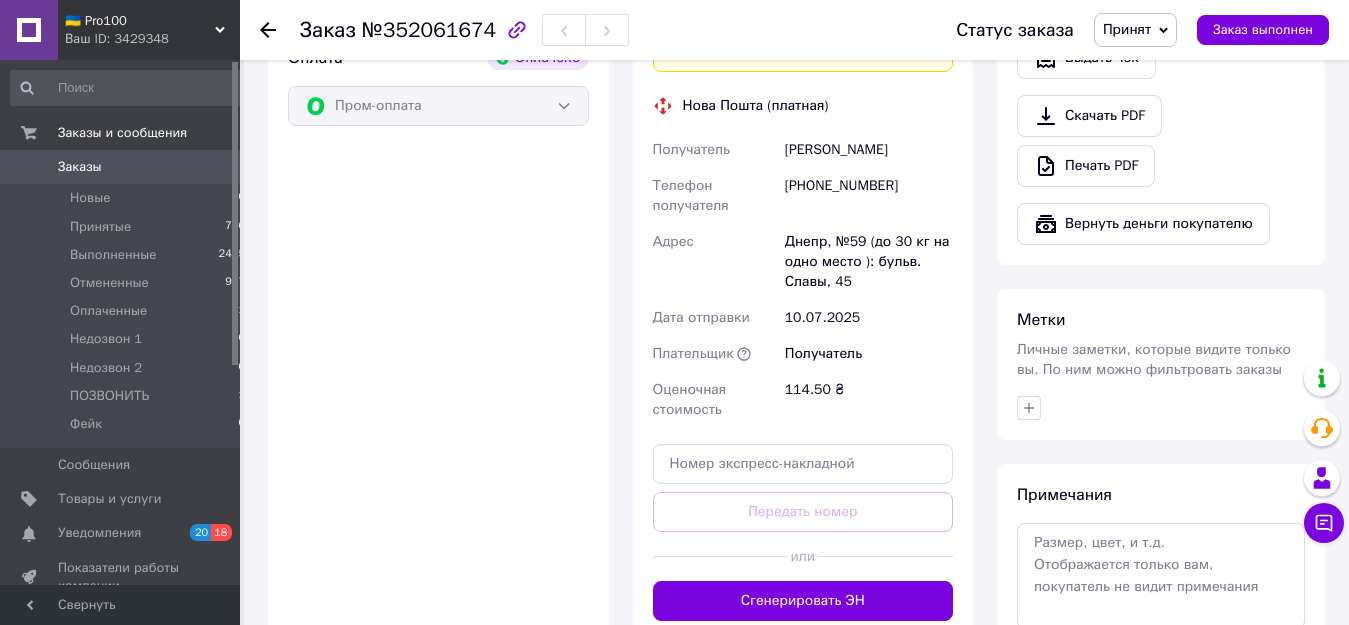click on "Днепр, №59 (до 30 кг на одно место ): бульв. Славы, 45" at bounding box center (869, 262) 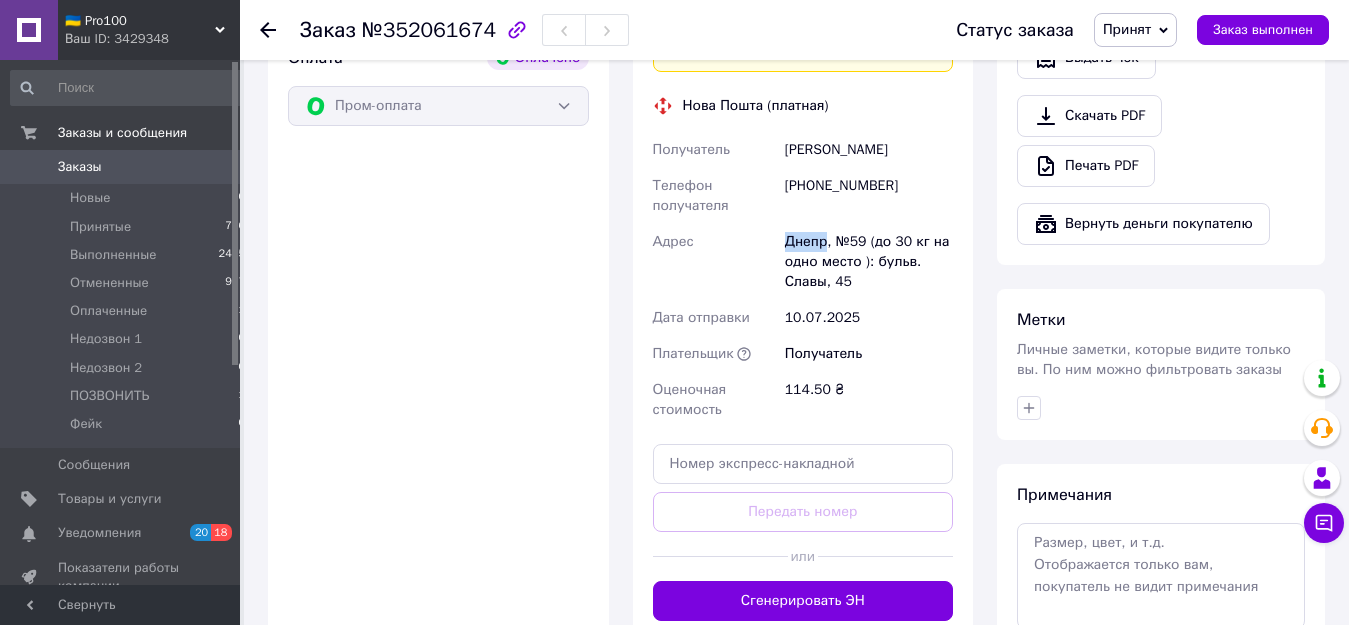 click on "Днепр, №59 (до 30 кг на одно место ): бульв. Славы, 45" at bounding box center (869, 262) 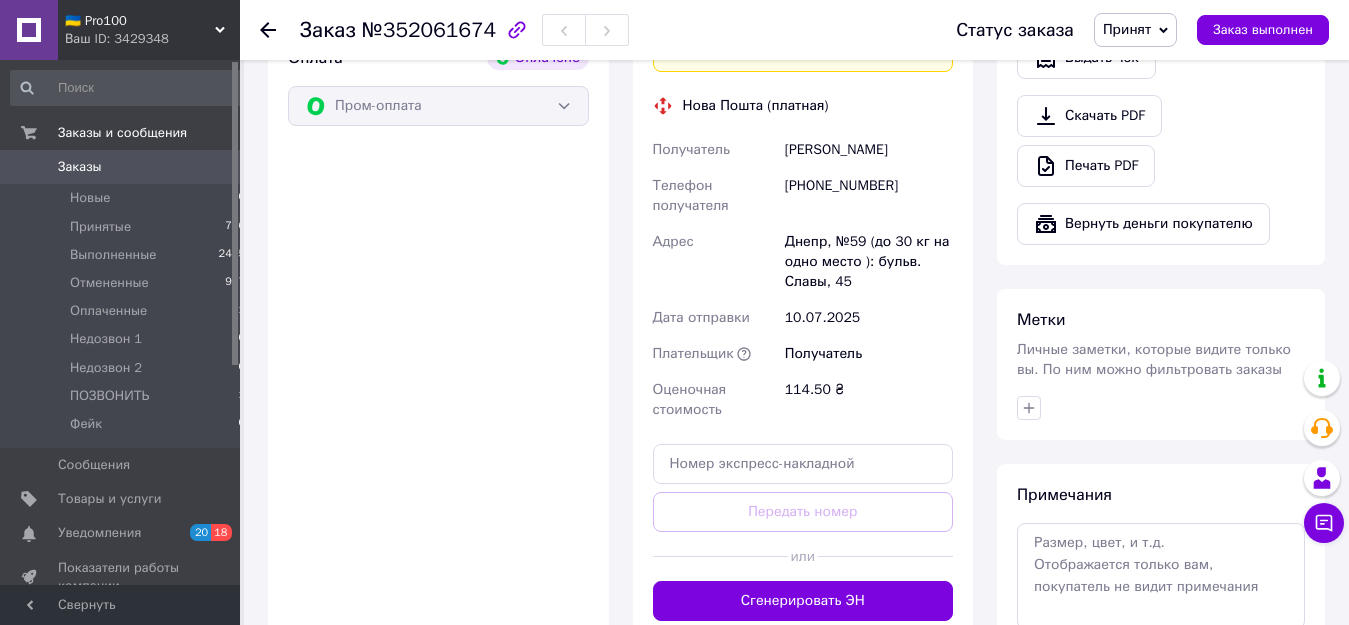 click on "Оценочная стоимость" at bounding box center [715, 400] 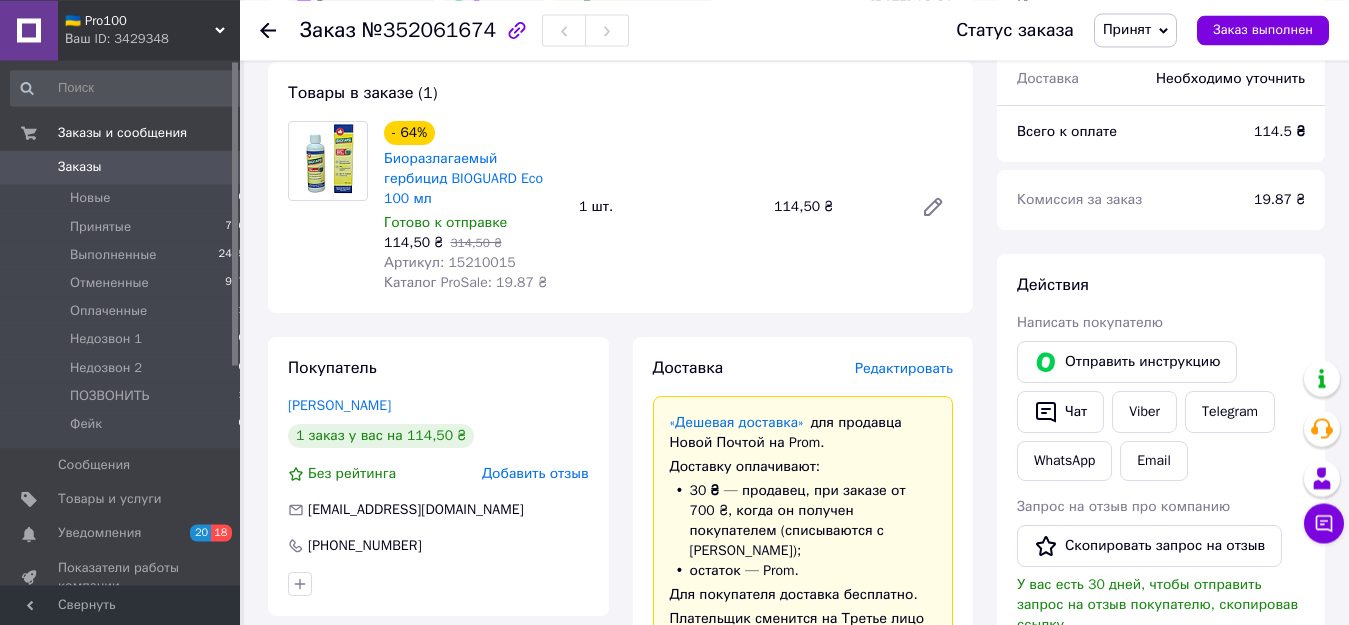 scroll, scrollTop: 510, scrollLeft: 0, axis: vertical 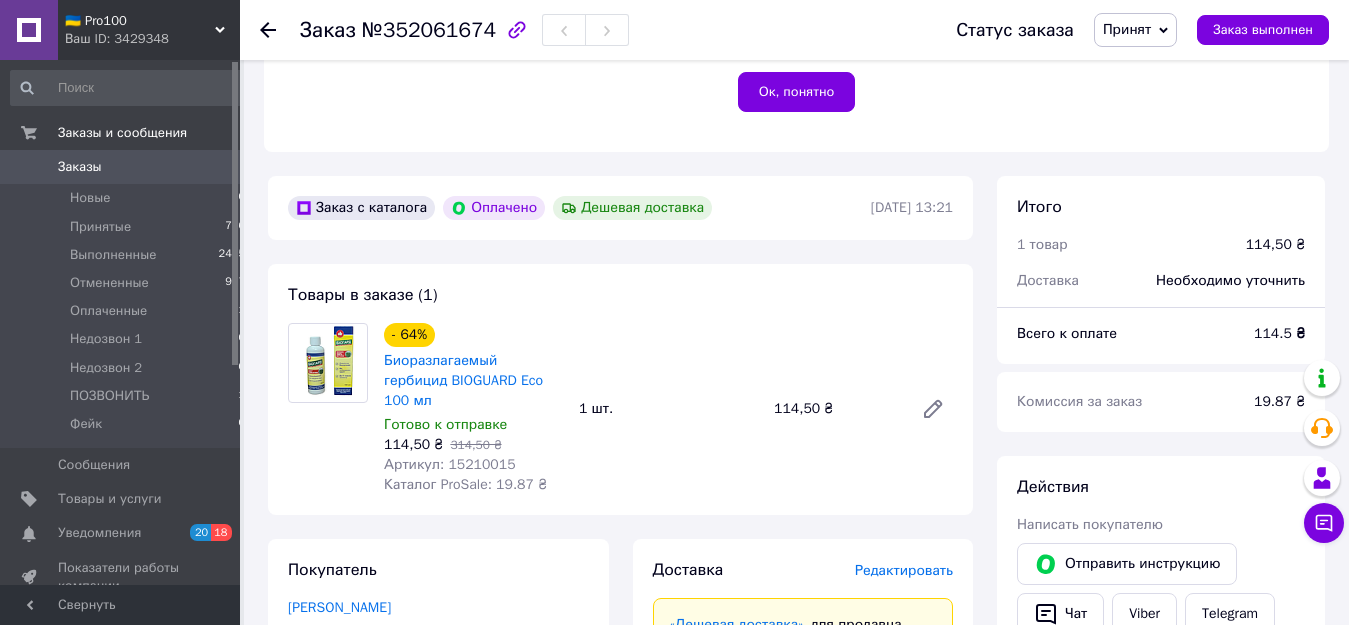 click 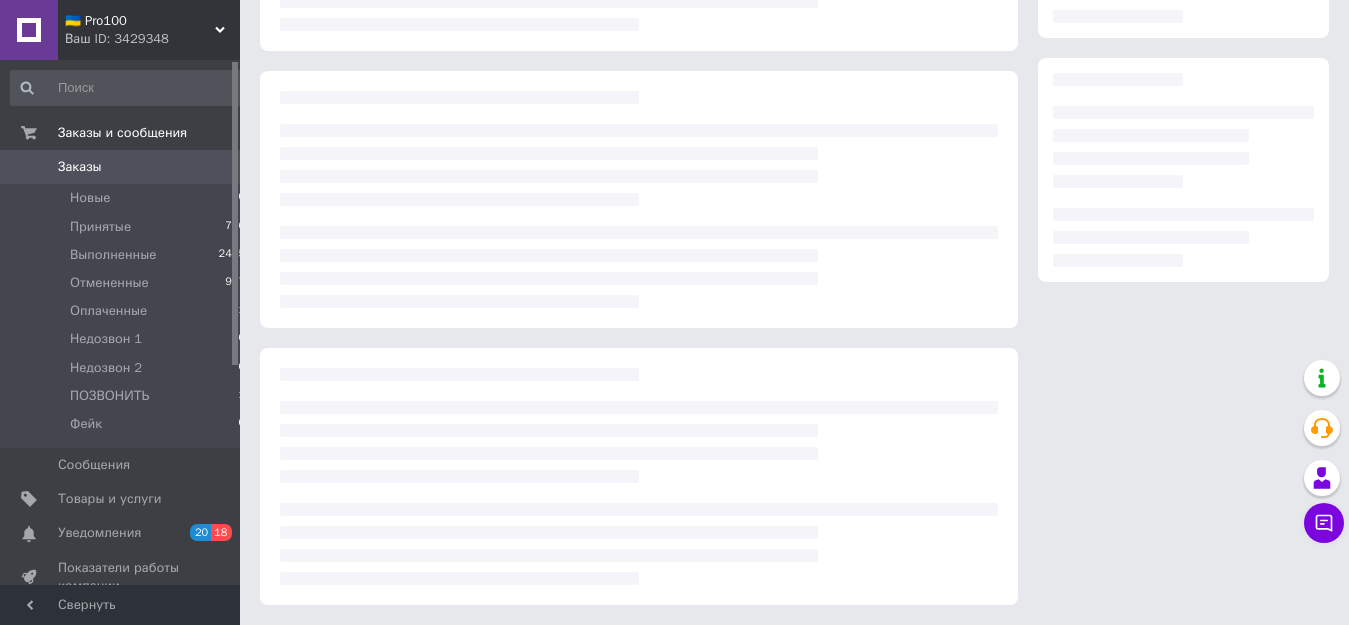 scroll, scrollTop: 0, scrollLeft: 0, axis: both 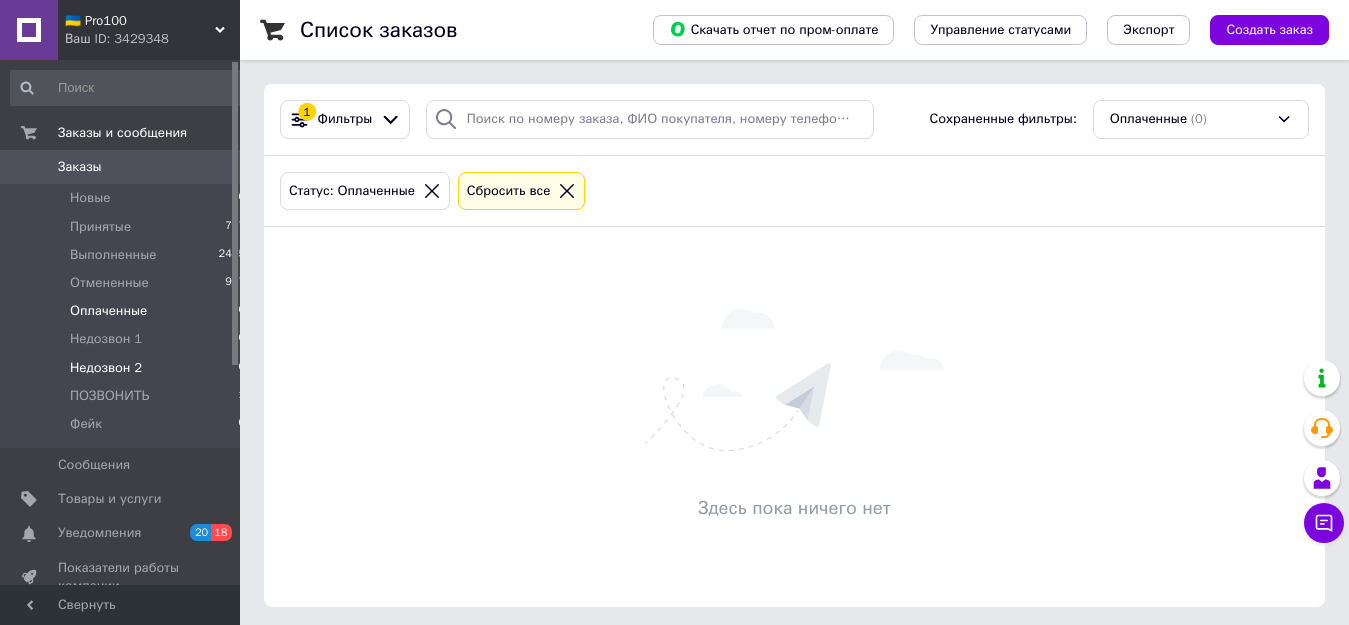 click on "Недозвон 2 0" at bounding box center [128, 368] 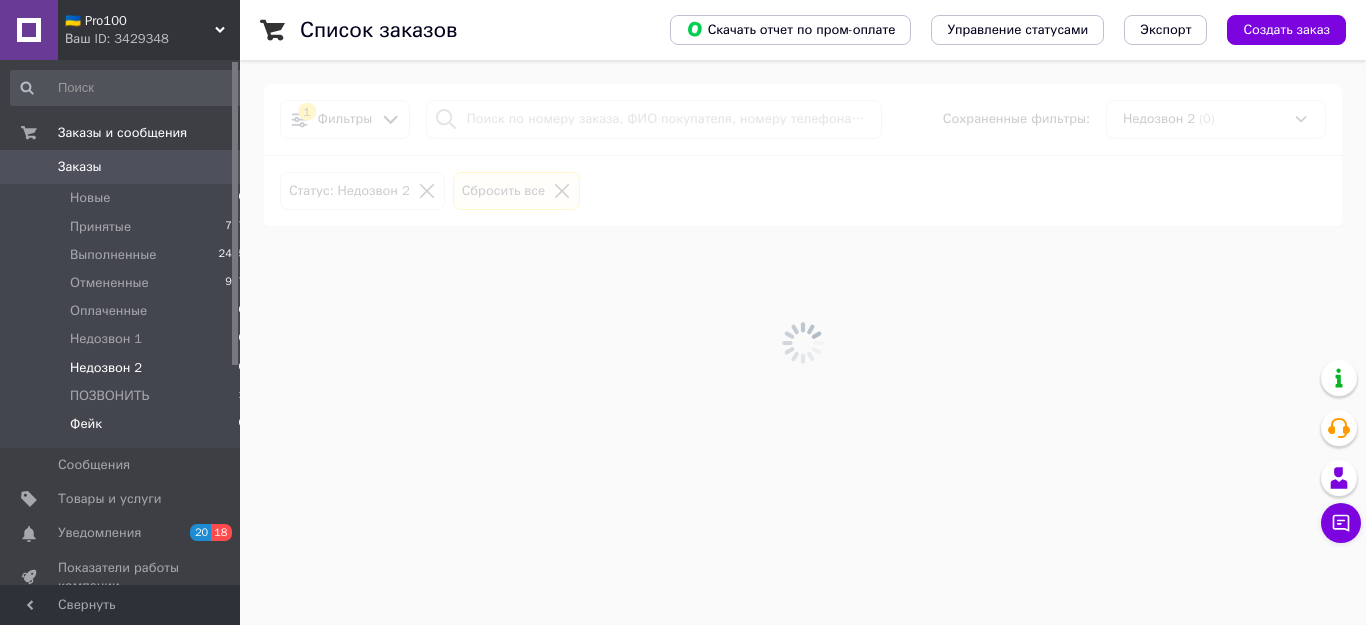 click on "Фейк 0" at bounding box center [128, 429] 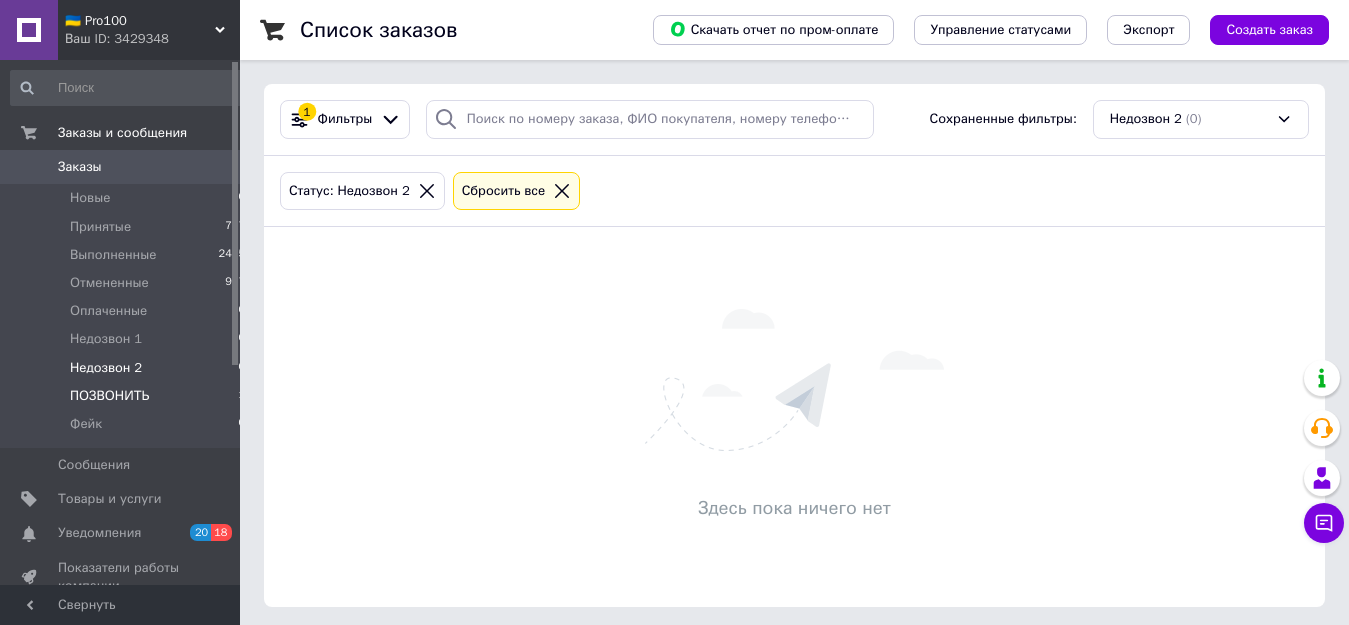 click on "ПОЗВОНИТЬ 1" at bounding box center [128, 396] 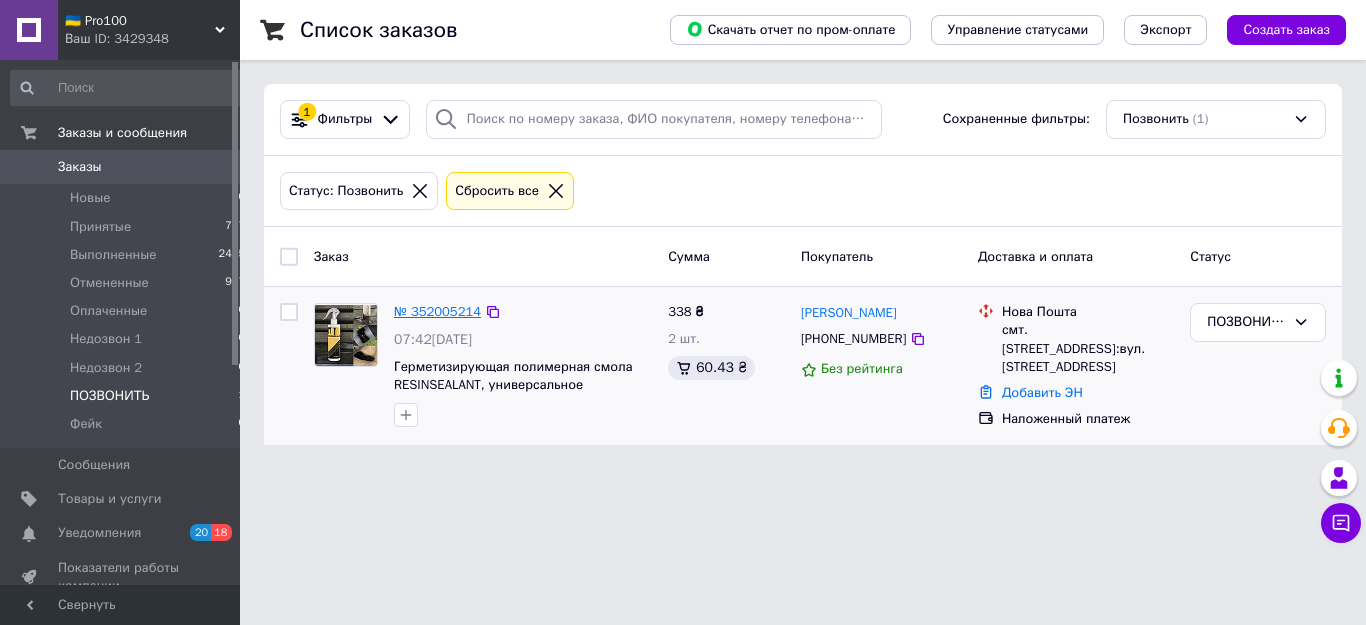 click on "№ 352005214" at bounding box center [437, 311] 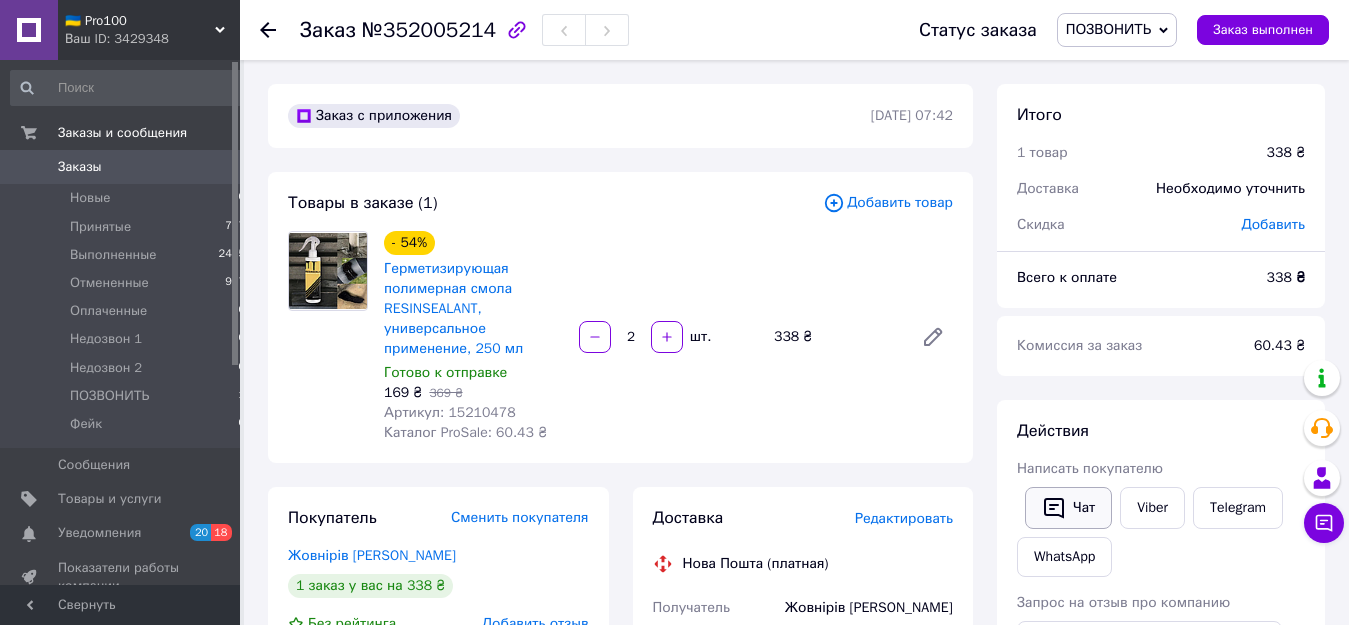 click on "Чат" at bounding box center [1068, 508] 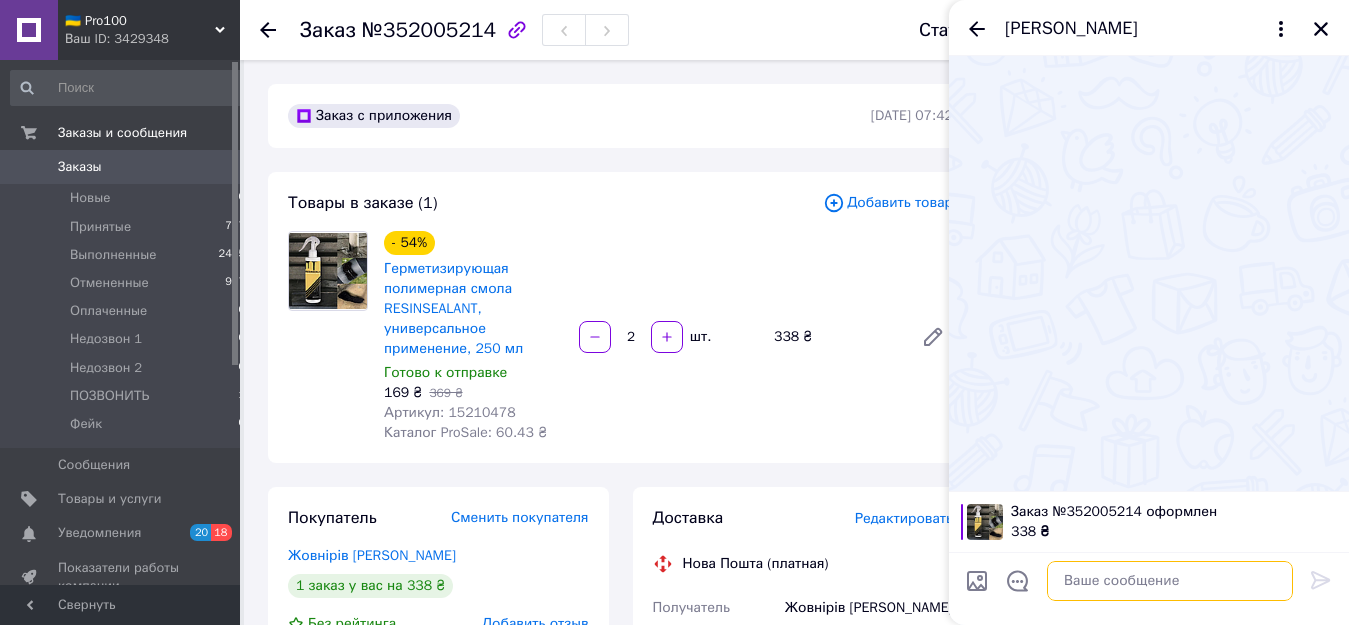 click at bounding box center [1170, 581] 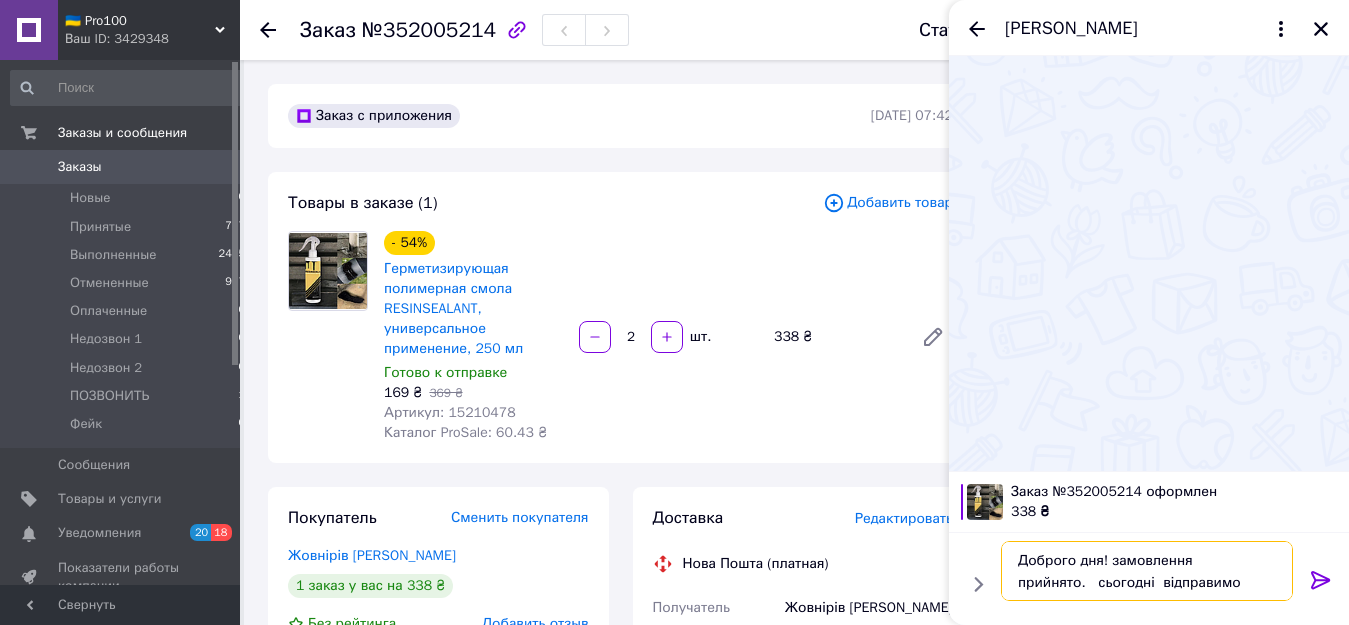 scroll, scrollTop: 2, scrollLeft: 0, axis: vertical 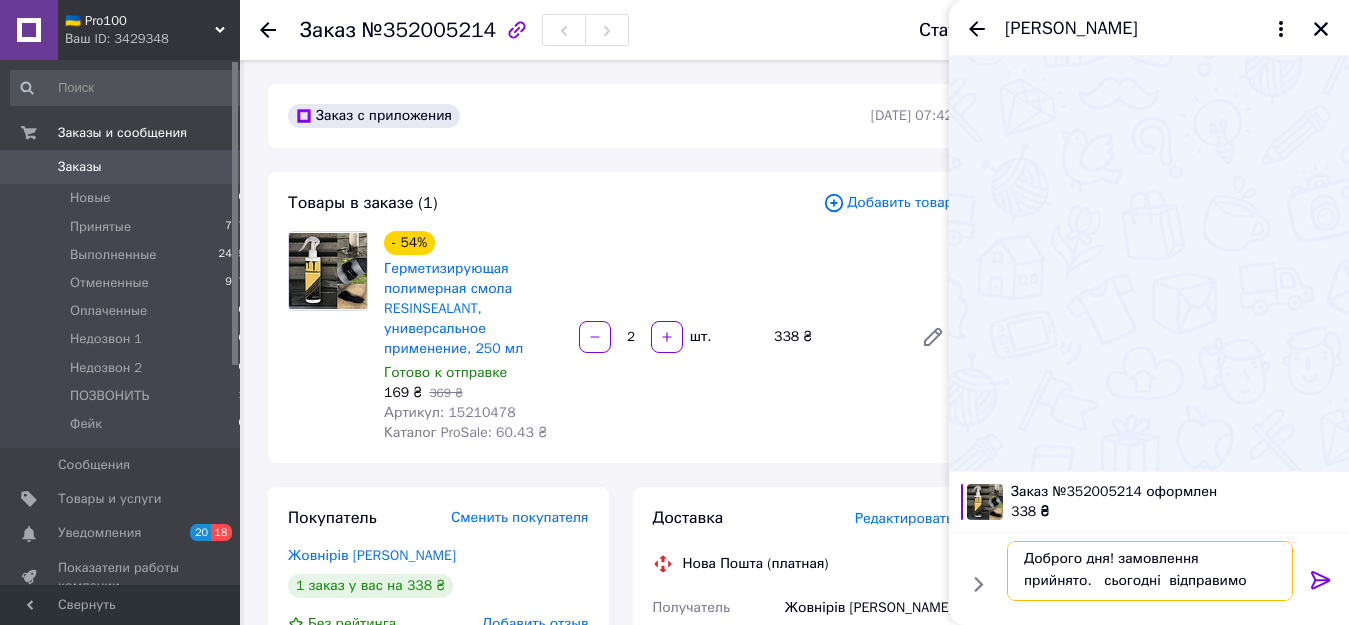type 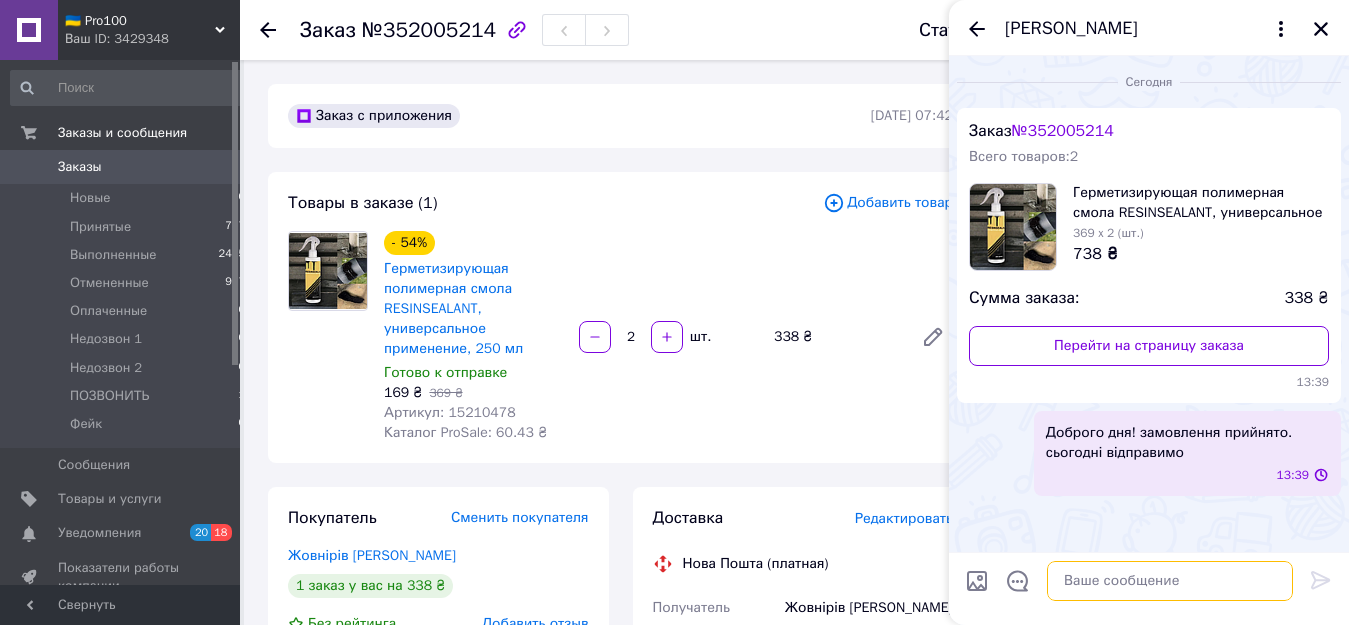 scroll, scrollTop: 0, scrollLeft: 0, axis: both 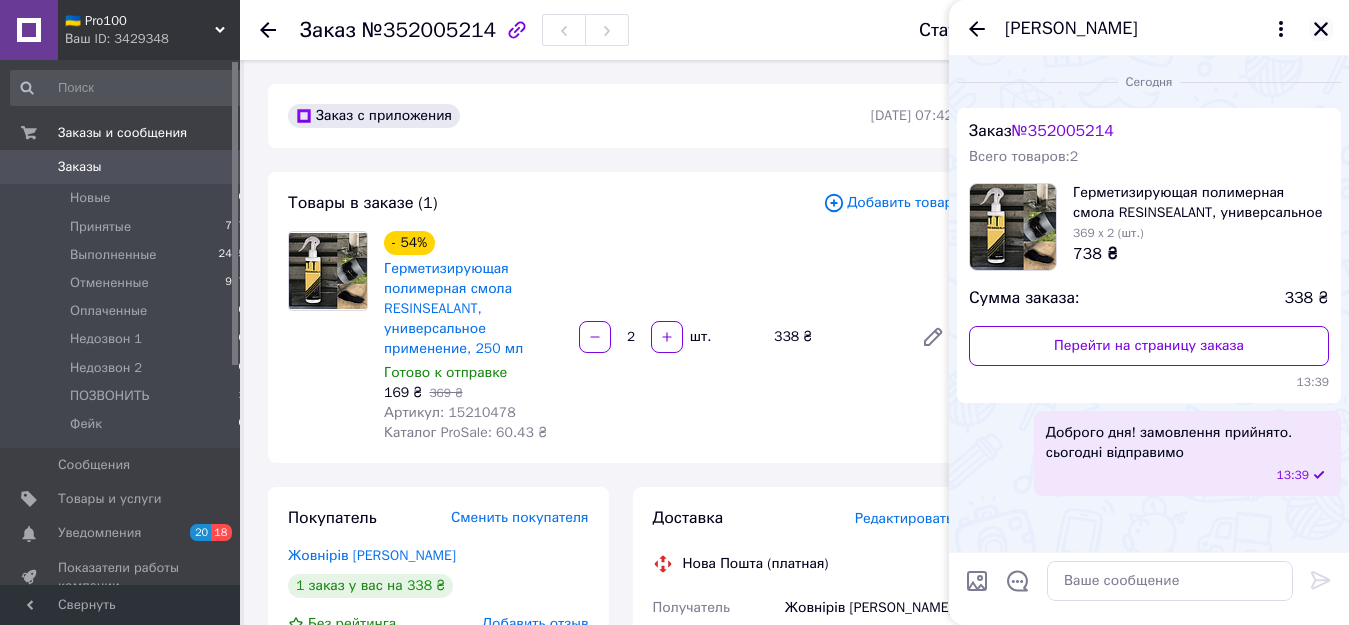 click 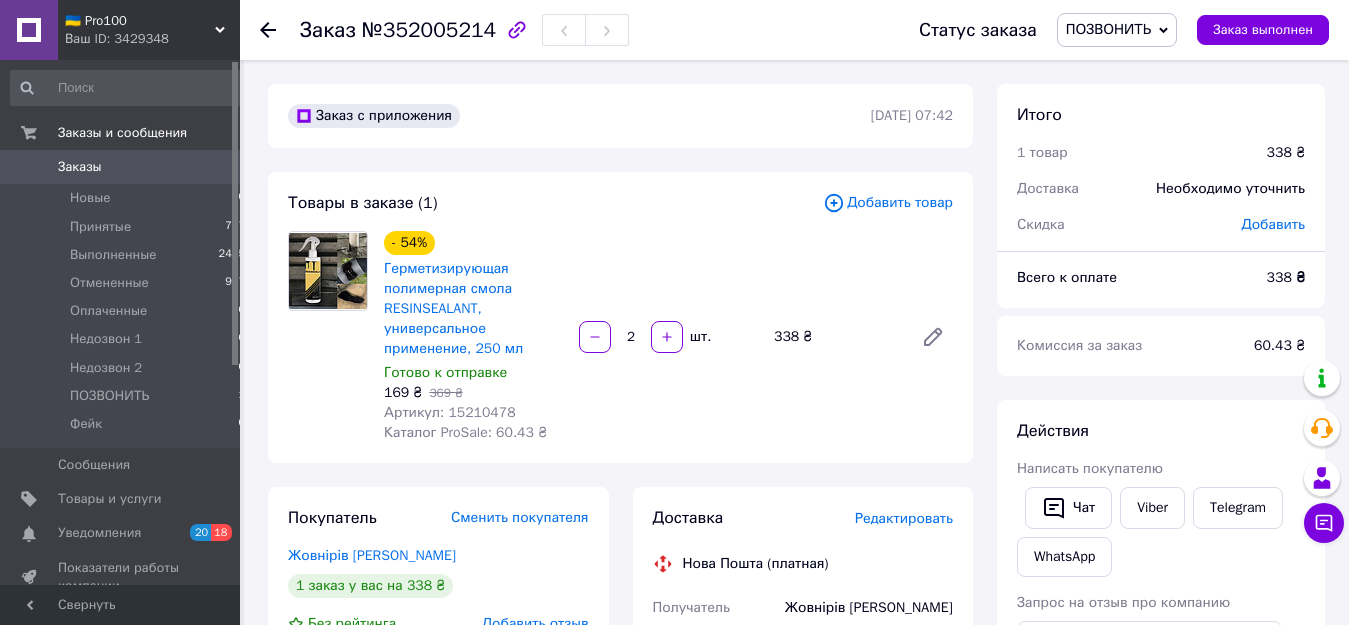 click on "ПОЗВОНИТЬ" at bounding box center [1108, 29] 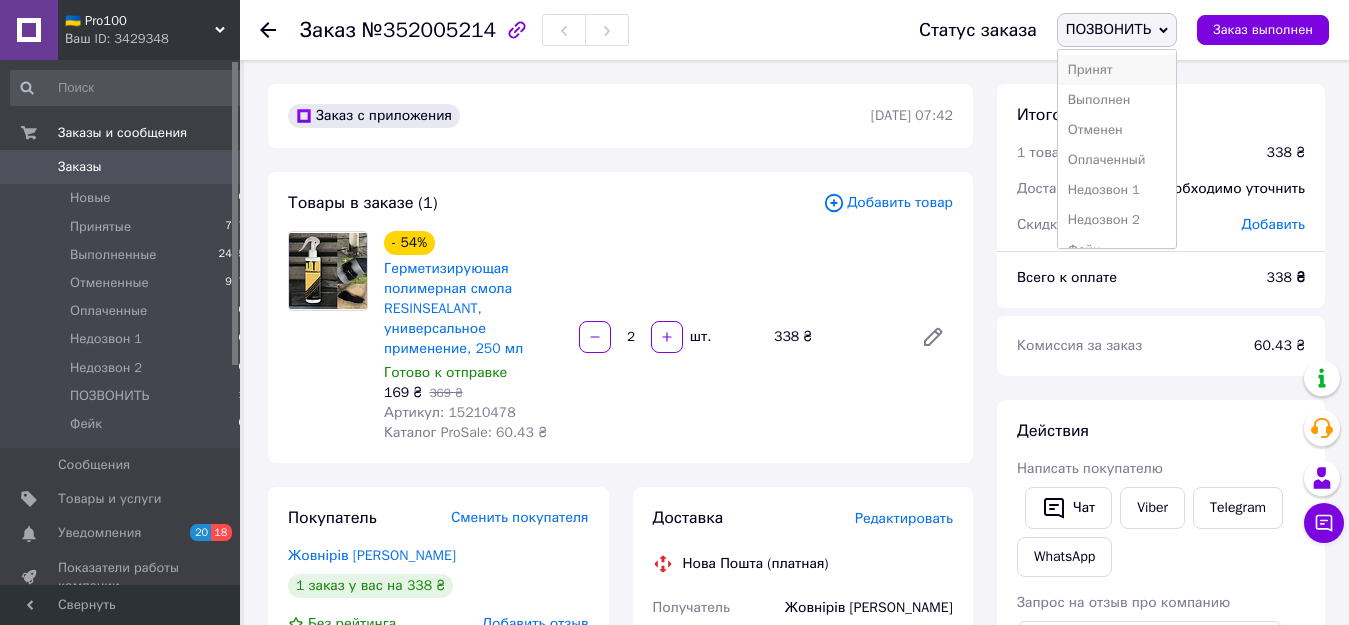click on "Принят" at bounding box center [1117, 70] 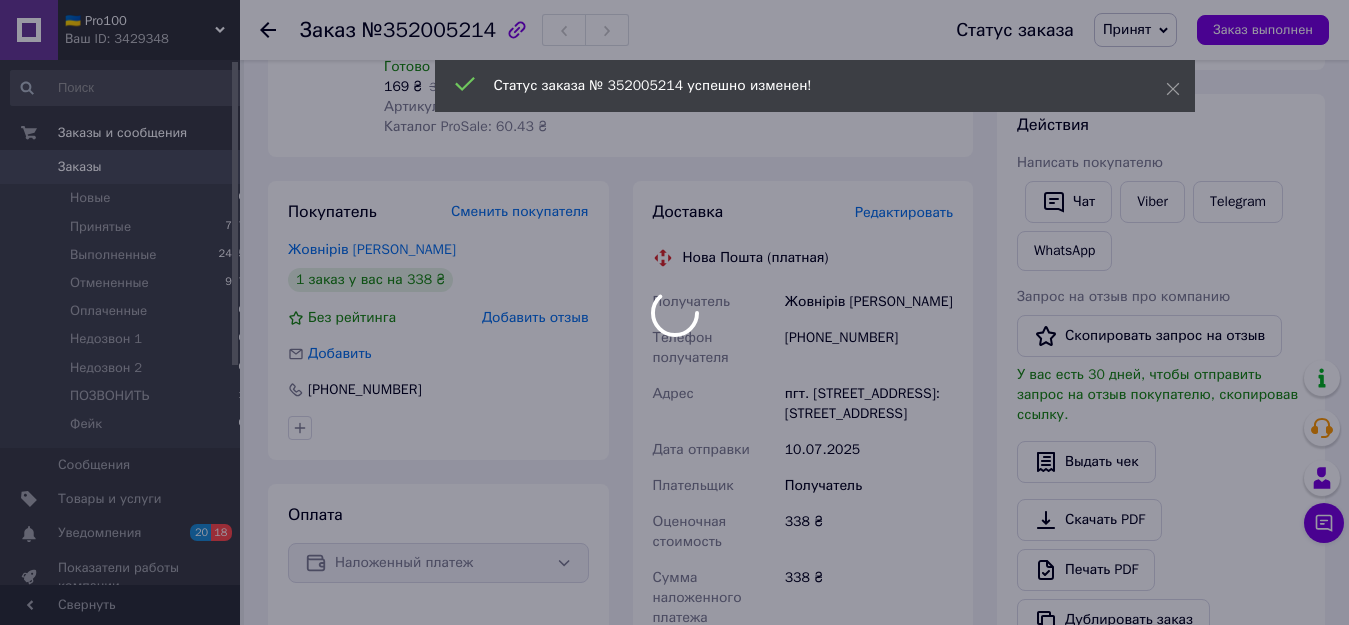 scroll, scrollTop: 408, scrollLeft: 0, axis: vertical 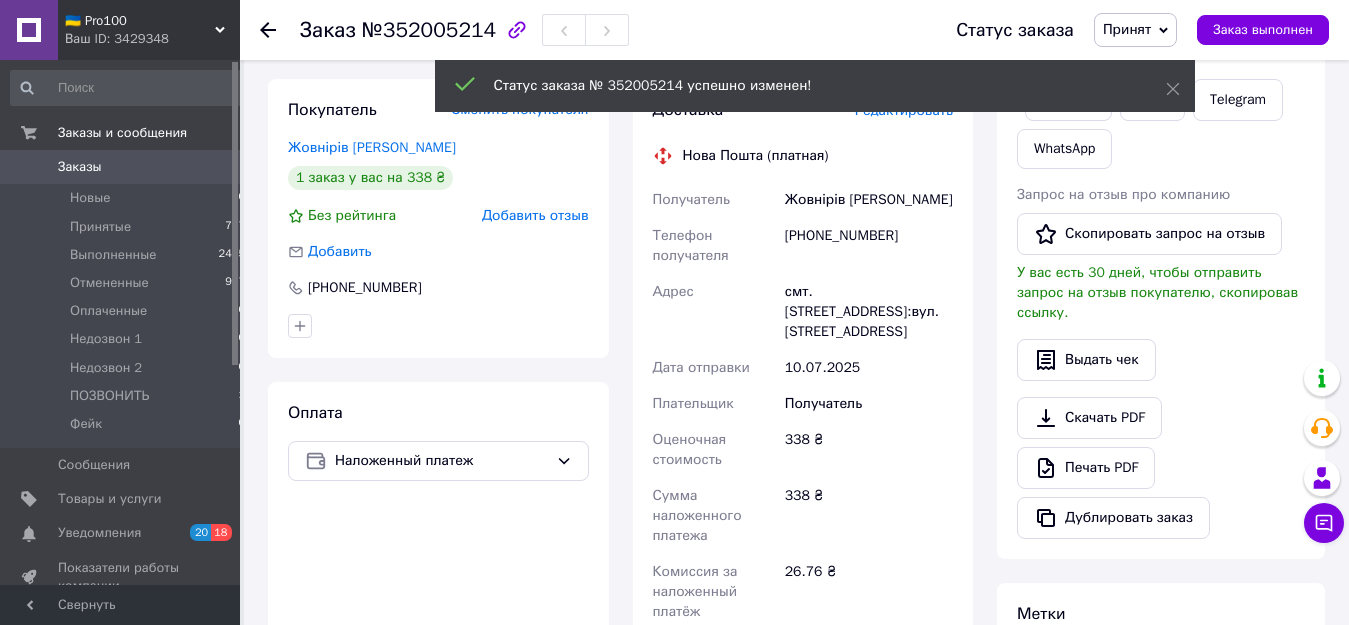 click on "Жовнірів [PERSON_NAME]" at bounding box center [869, 200] 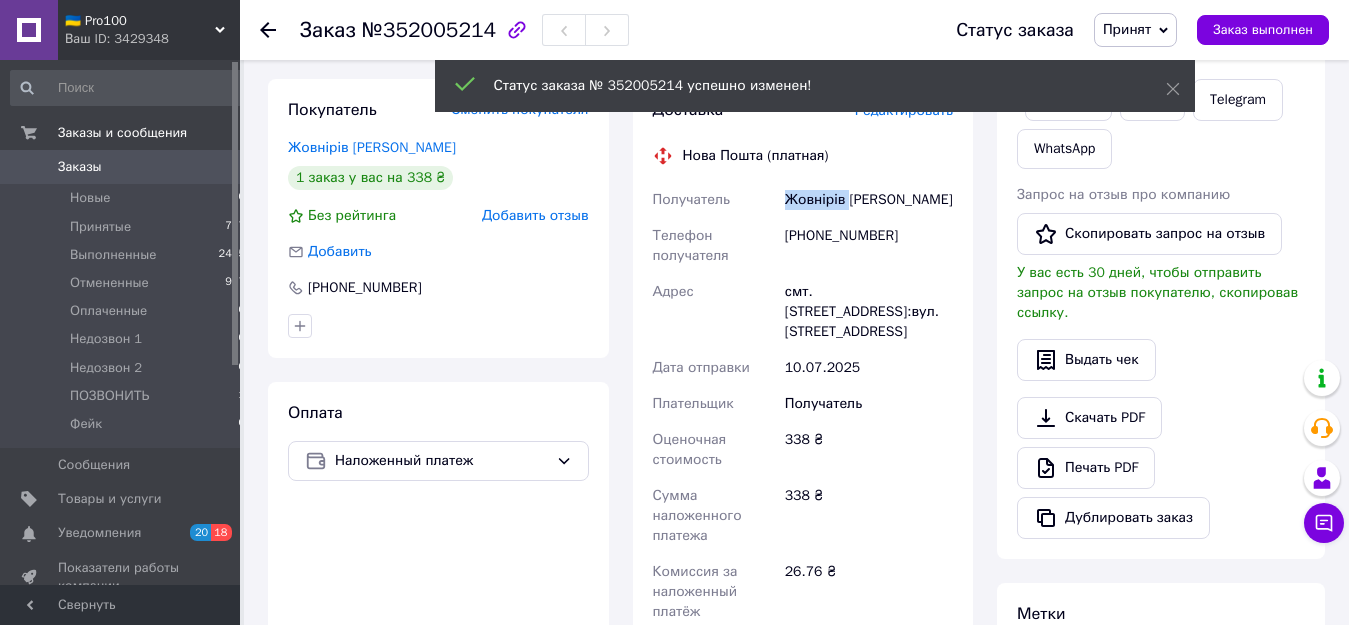 click on "Жовнірів [PERSON_NAME]" at bounding box center (869, 200) 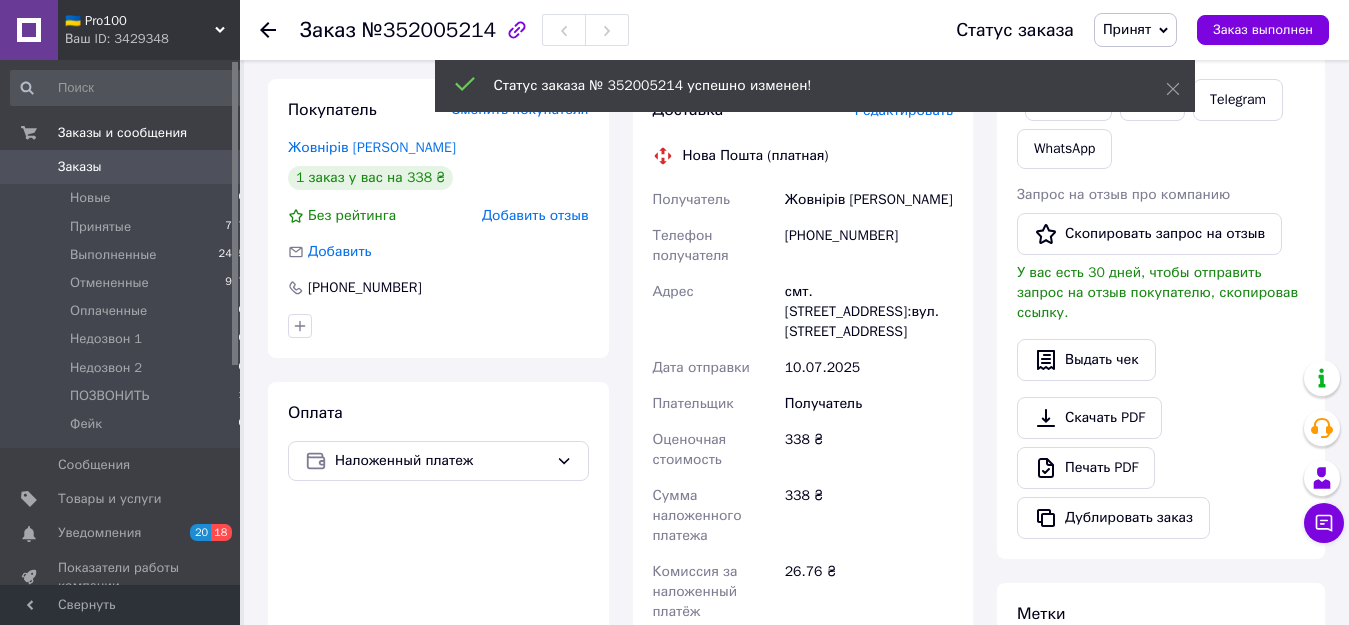 click on "Жовнірів [PERSON_NAME]" at bounding box center (869, 200) 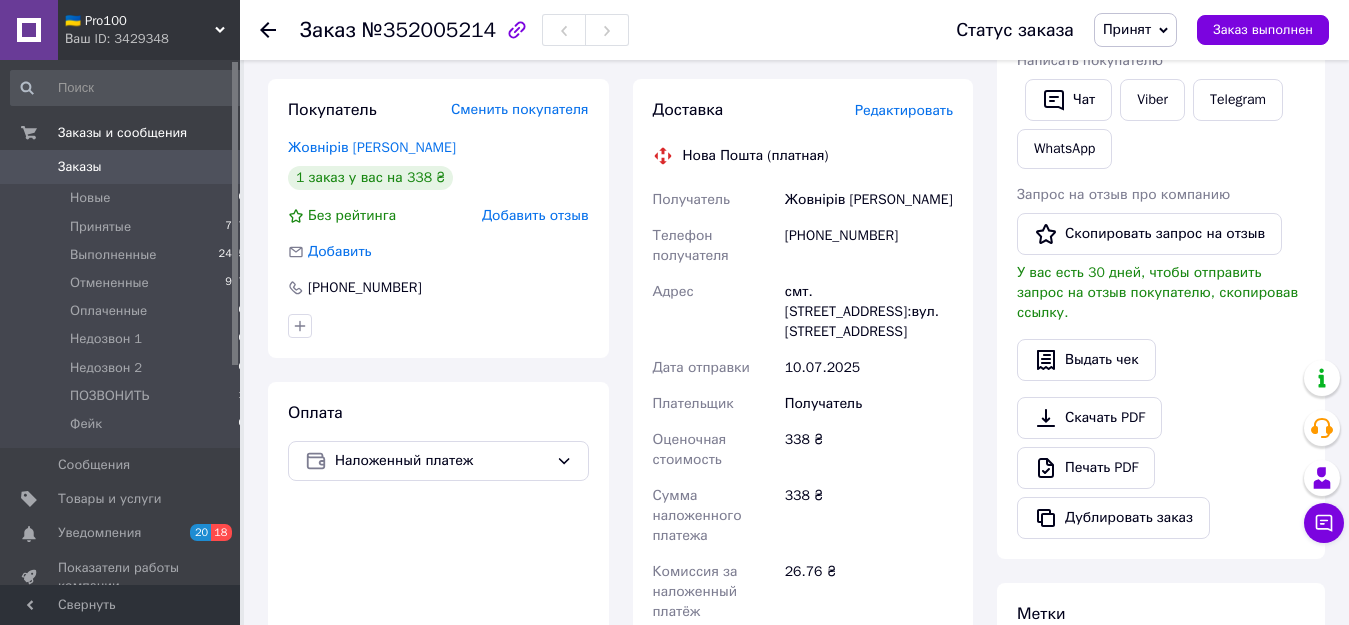 click on "[PHONE_NUMBER]" at bounding box center (869, 246) 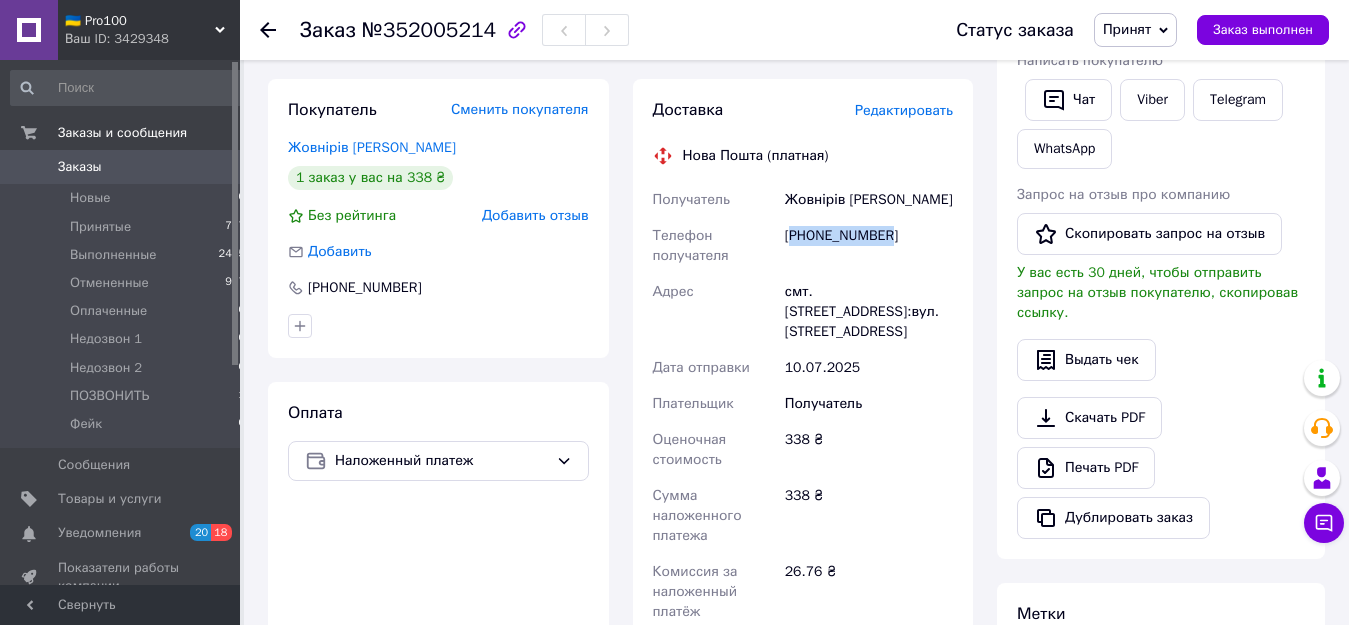 click on "[PHONE_NUMBER]" at bounding box center (869, 246) 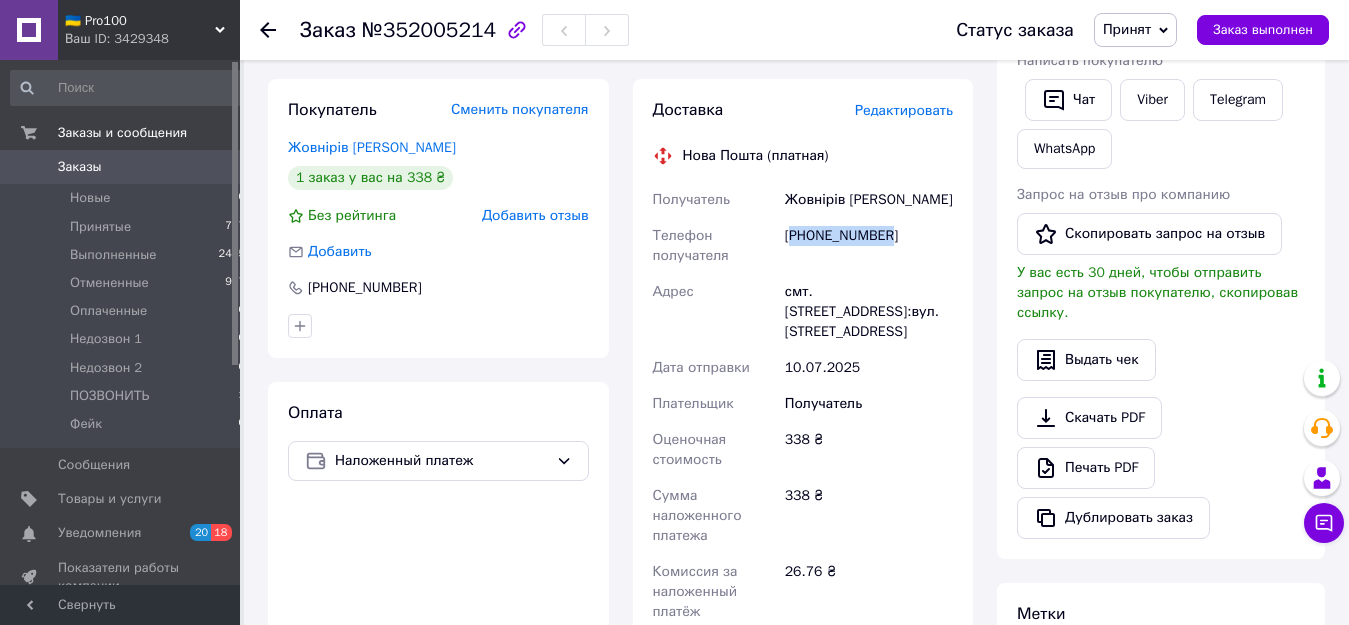 scroll, scrollTop: 0, scrollLeft: 0, axis: both 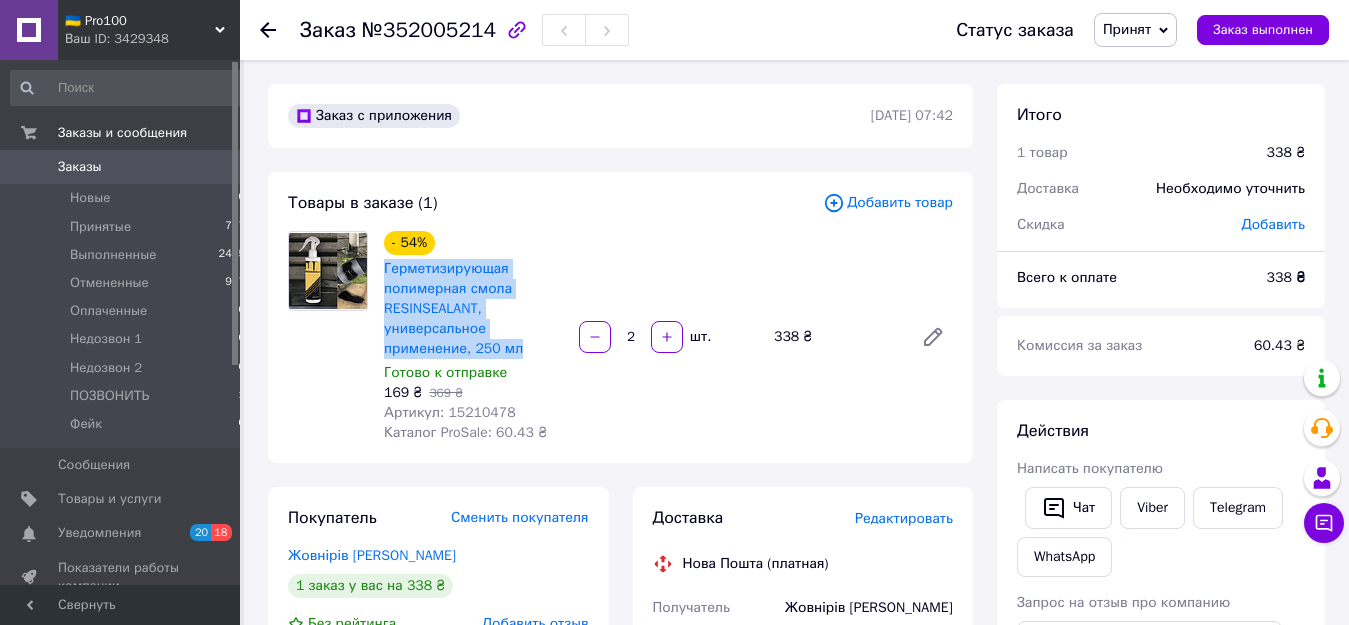 drag, startPoint x: 379, startPoint y: 268, endPoint x: 521, endPoint y: 357, distance: 167.5858 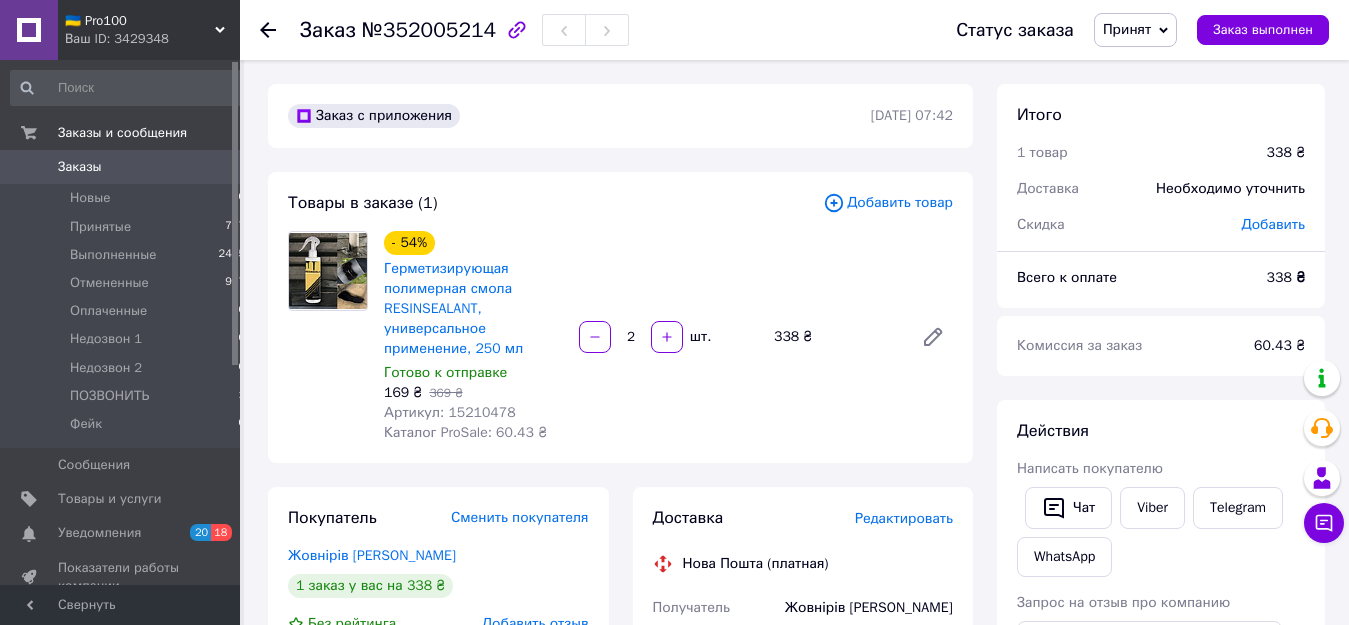 click on "Готово к отправке" at bounding box center [473, 373] 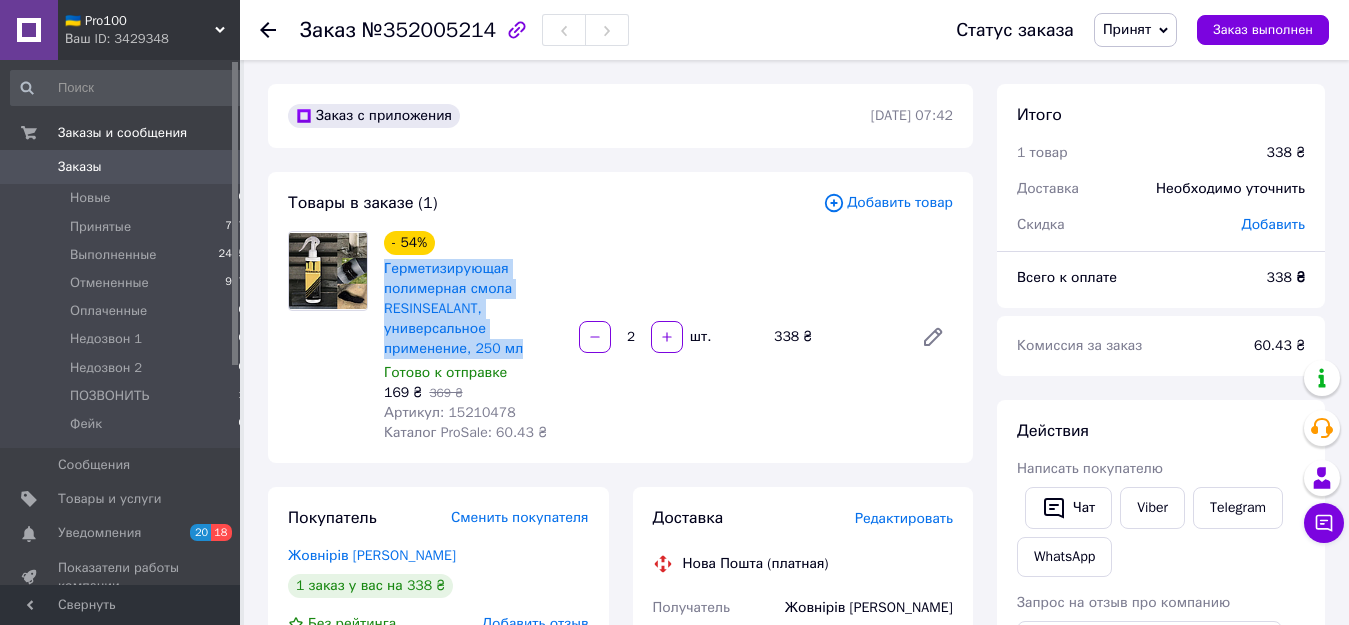 drag, startPoint x: 519, startPoint y: 348, endPoint x: 379, endPoint y: 274, distance: 158.35403 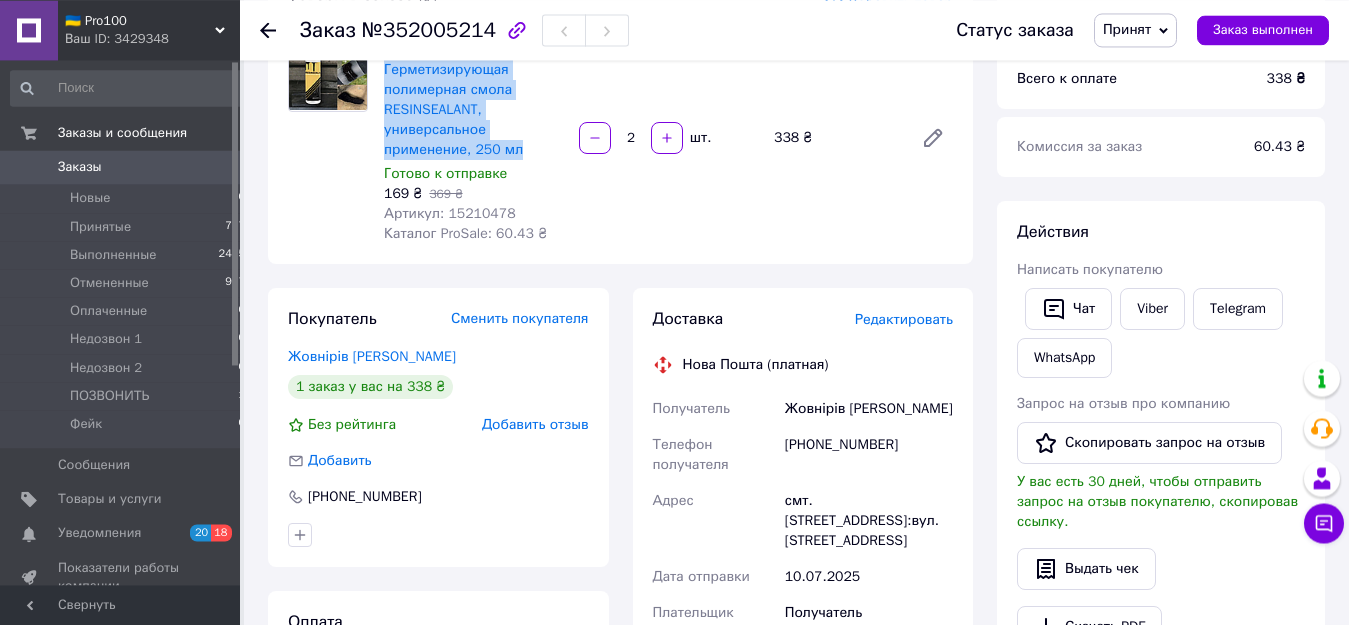 scroll, scrollTop: 408, scrollLeft: 0, axis: vertical 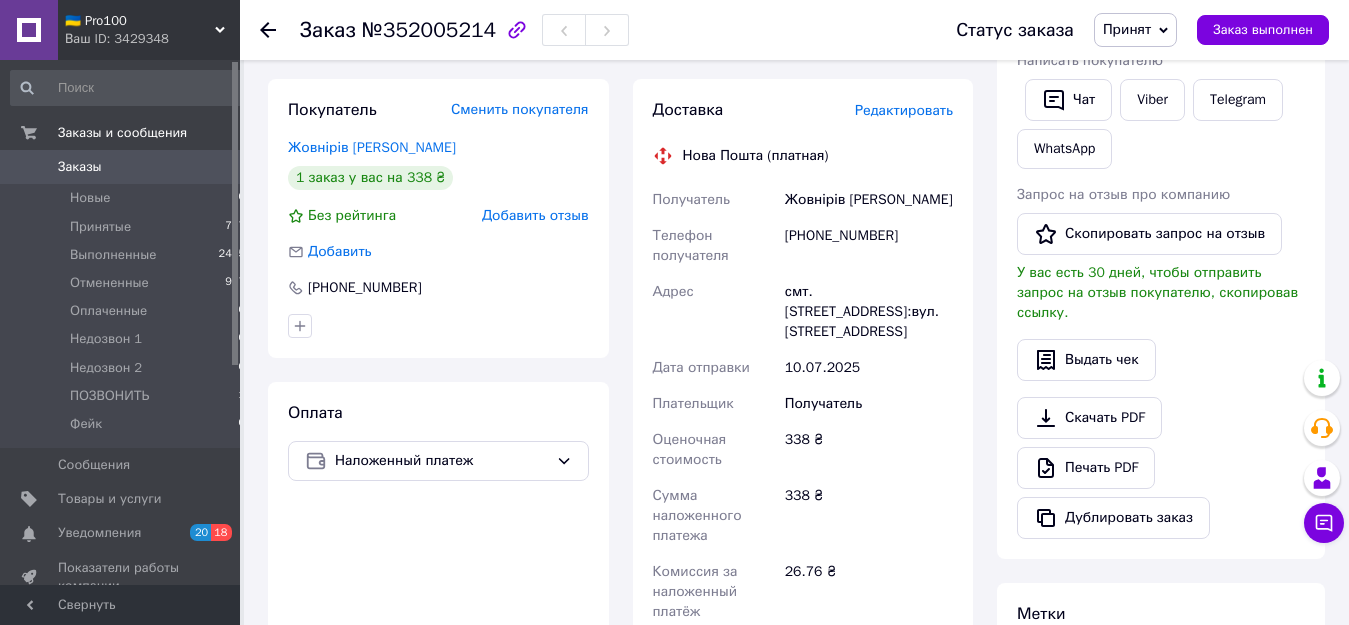 click on "смт. [STREET_ADDRESS]:вул. [STREET_ADDRESS]" at bounding box center [869, 312] 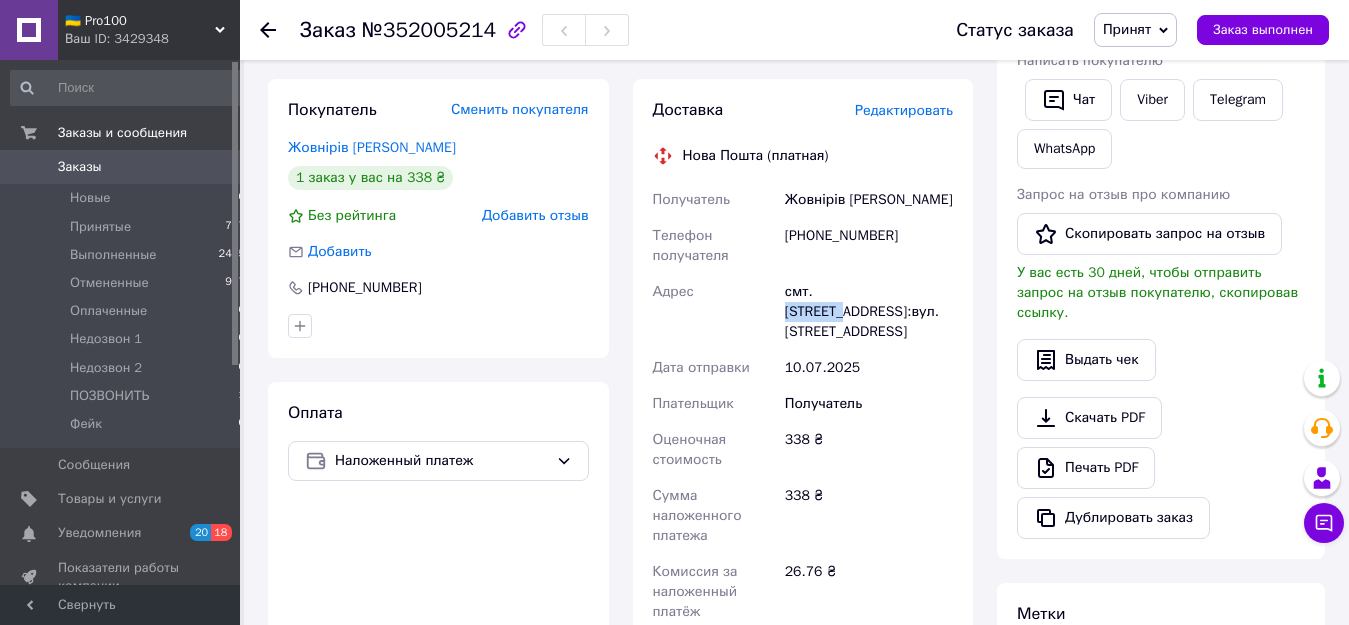 click on "смт. [STREET_ADDRESS]:вул. [STREET_ADDRESS]" at bounding box center [869, 312] 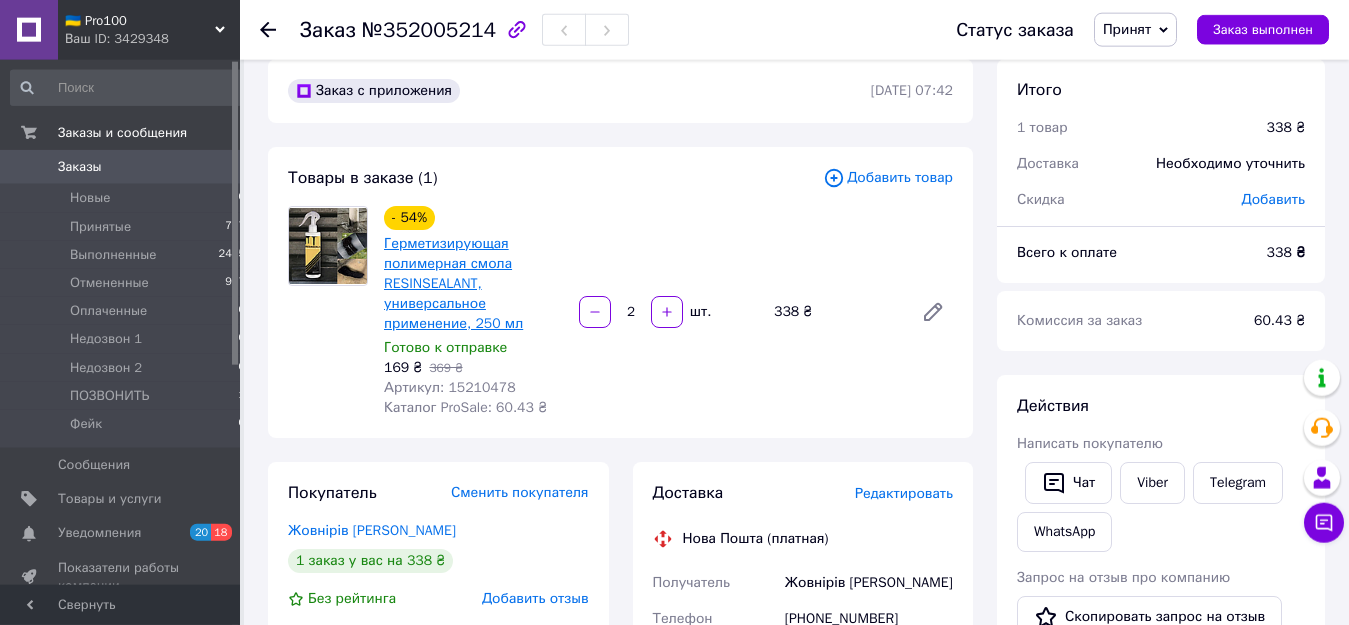 scroll, scrollTop: 0, scrollLeft: 0, axis: both 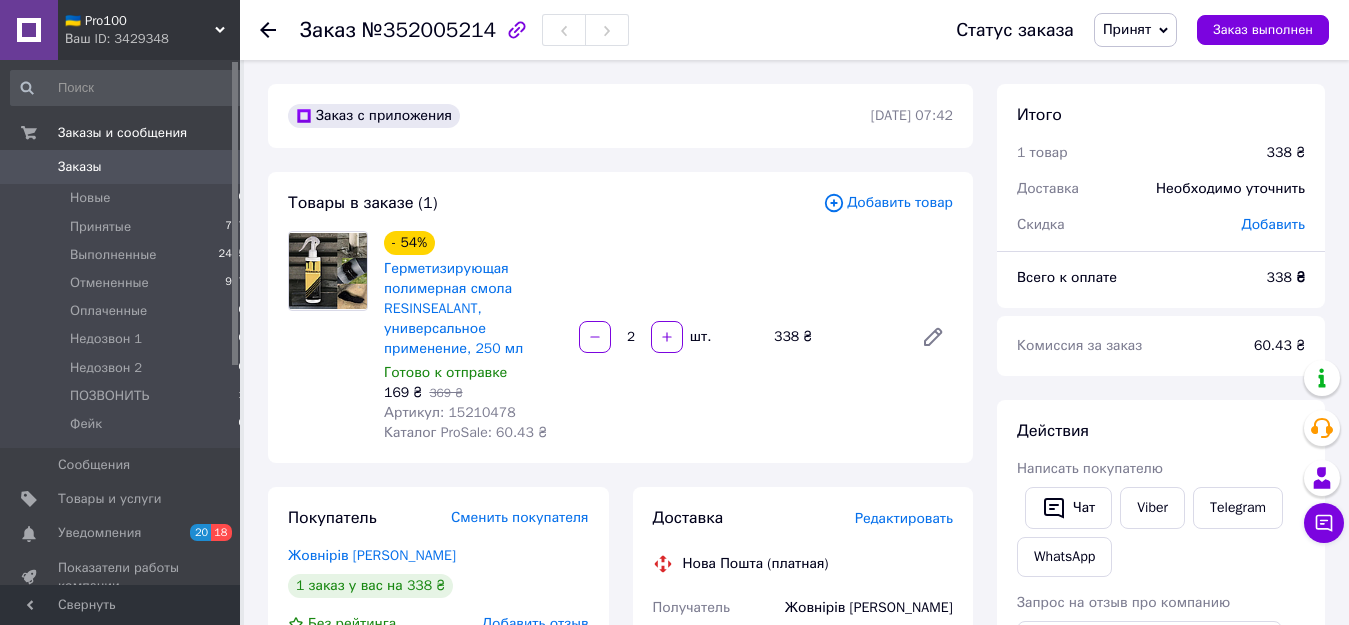 click 